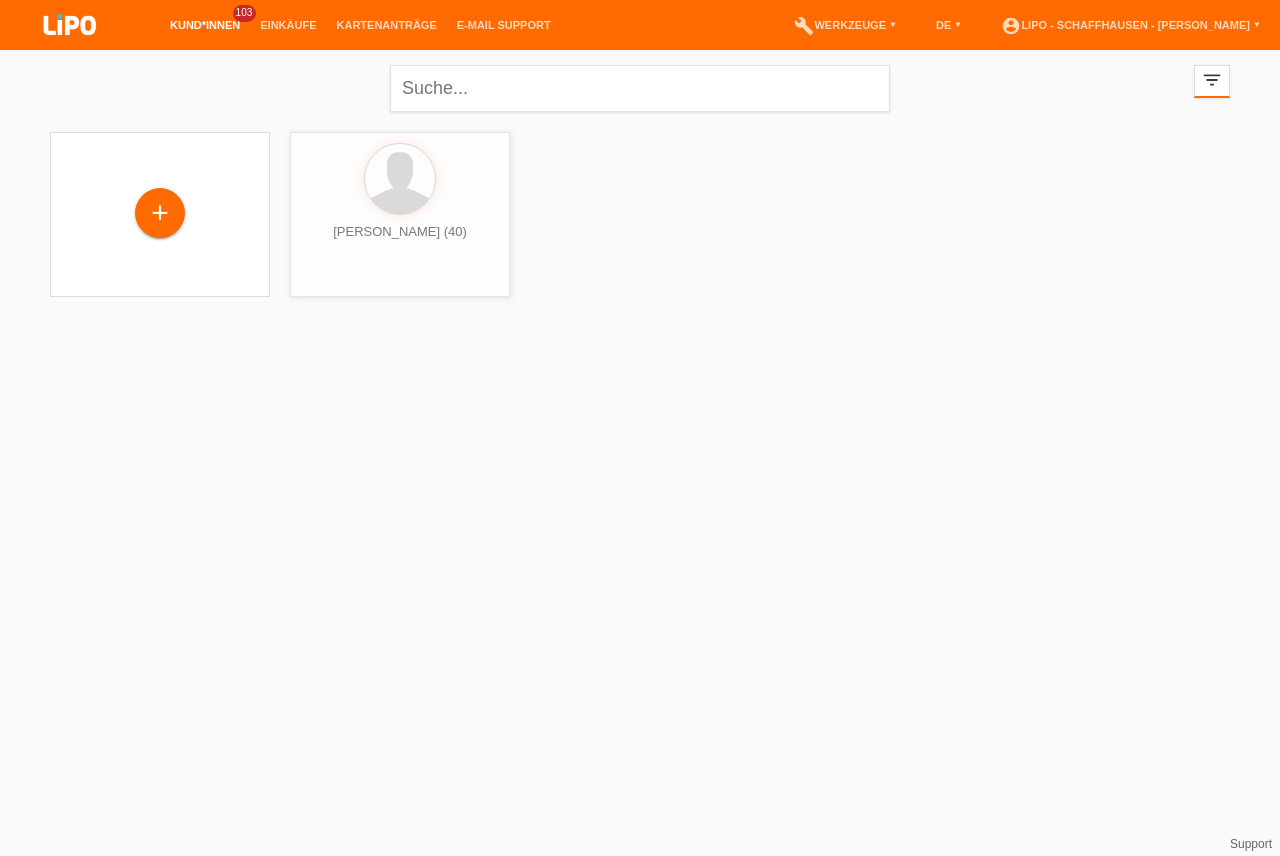click at bounding box center (640, 88) 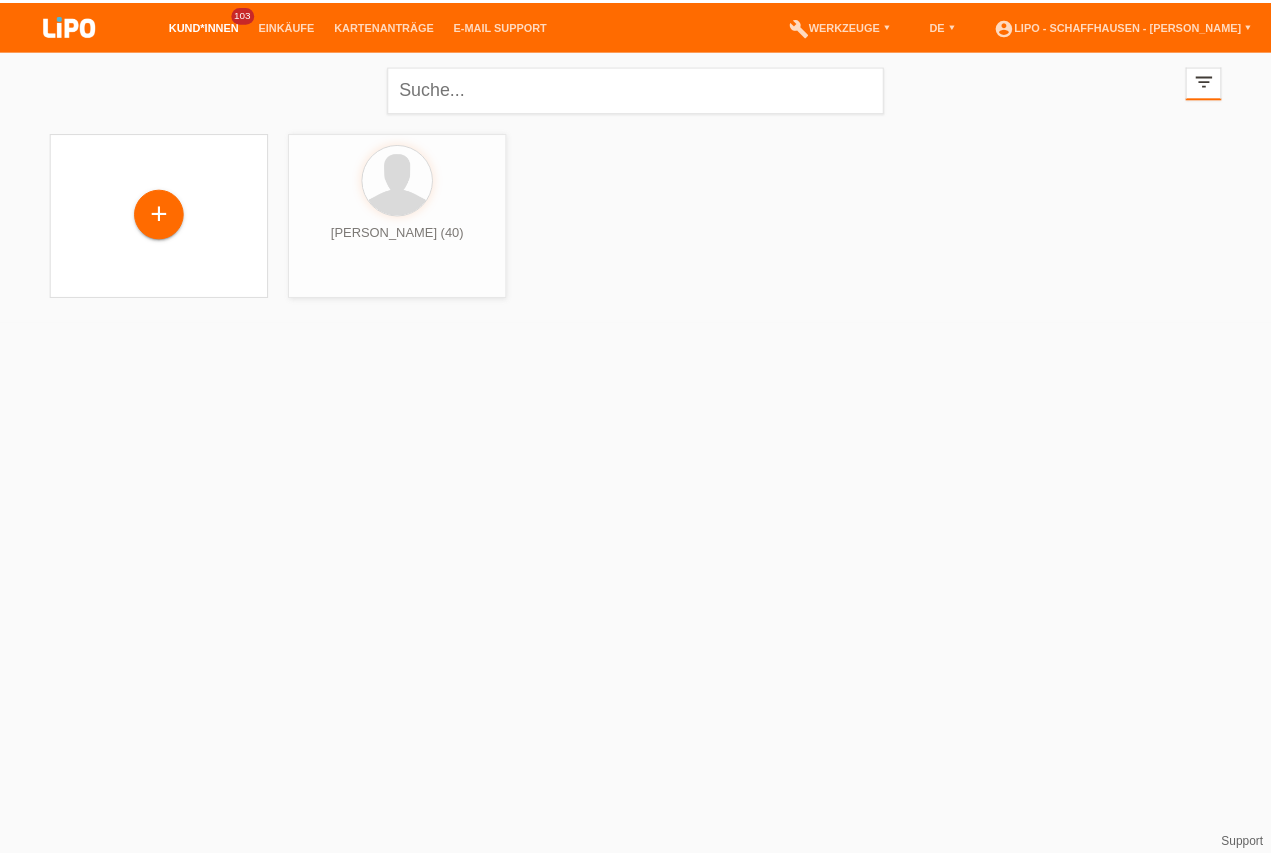 scroll, scrollTop: 0, scrollLeft: 0, axis: both 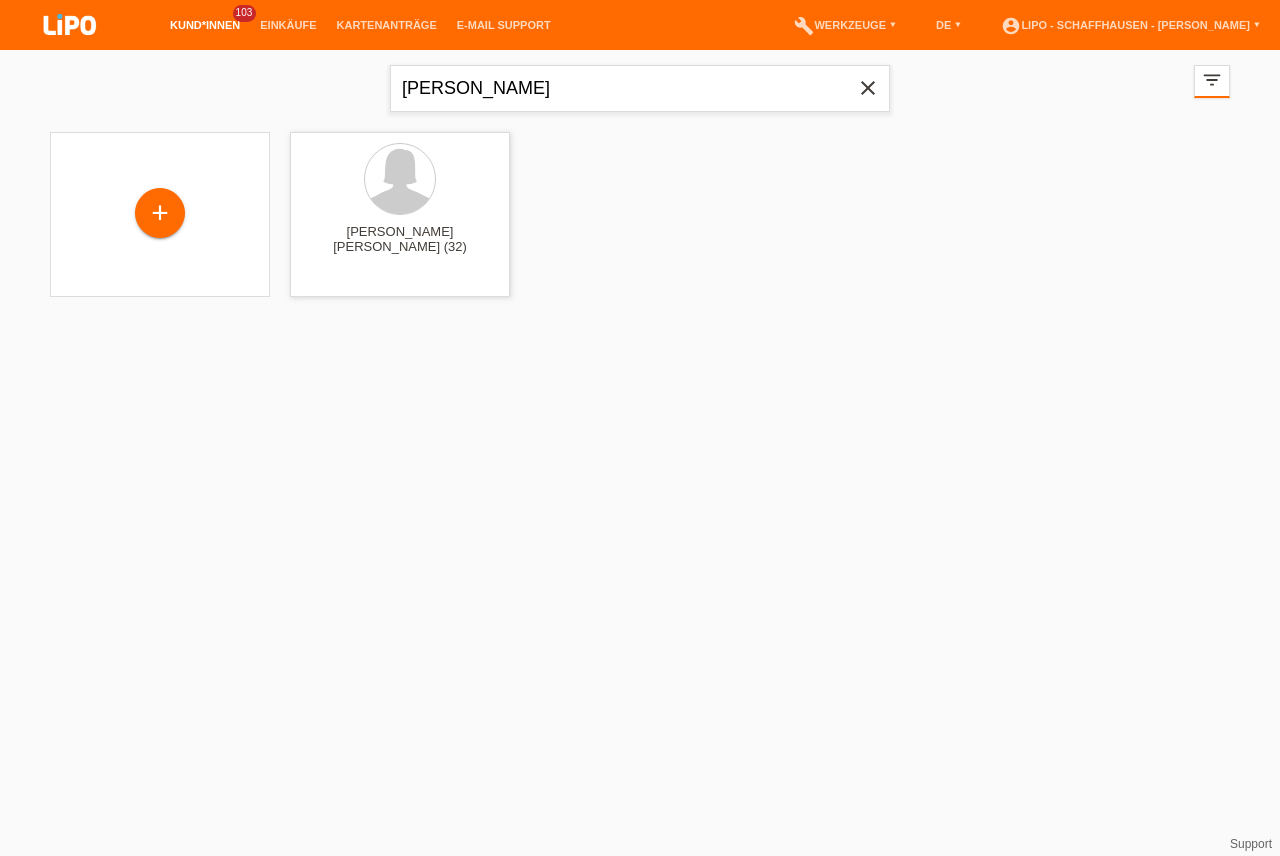 click on "sami Huessein" at bounding box center (640, 88) 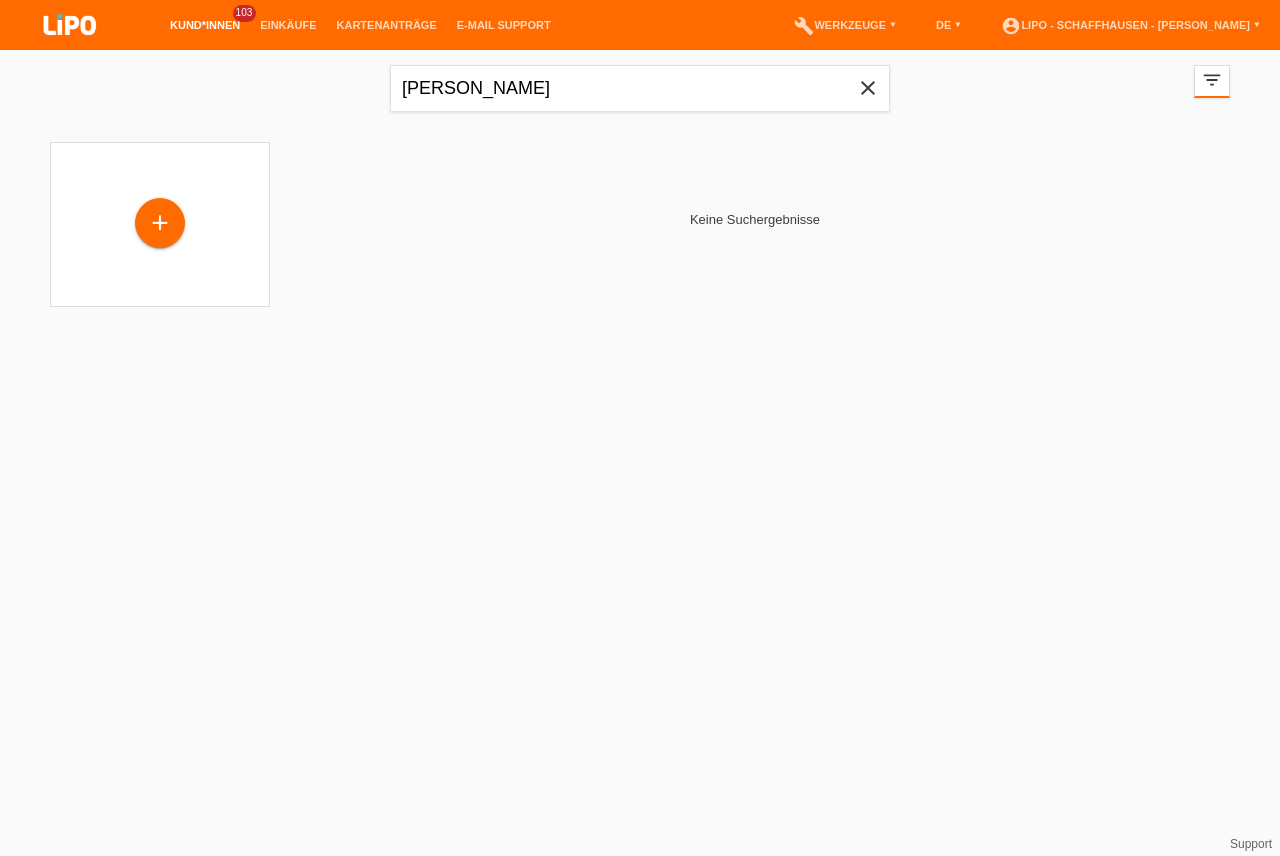 click on "close" at bounding box center [868, 90] 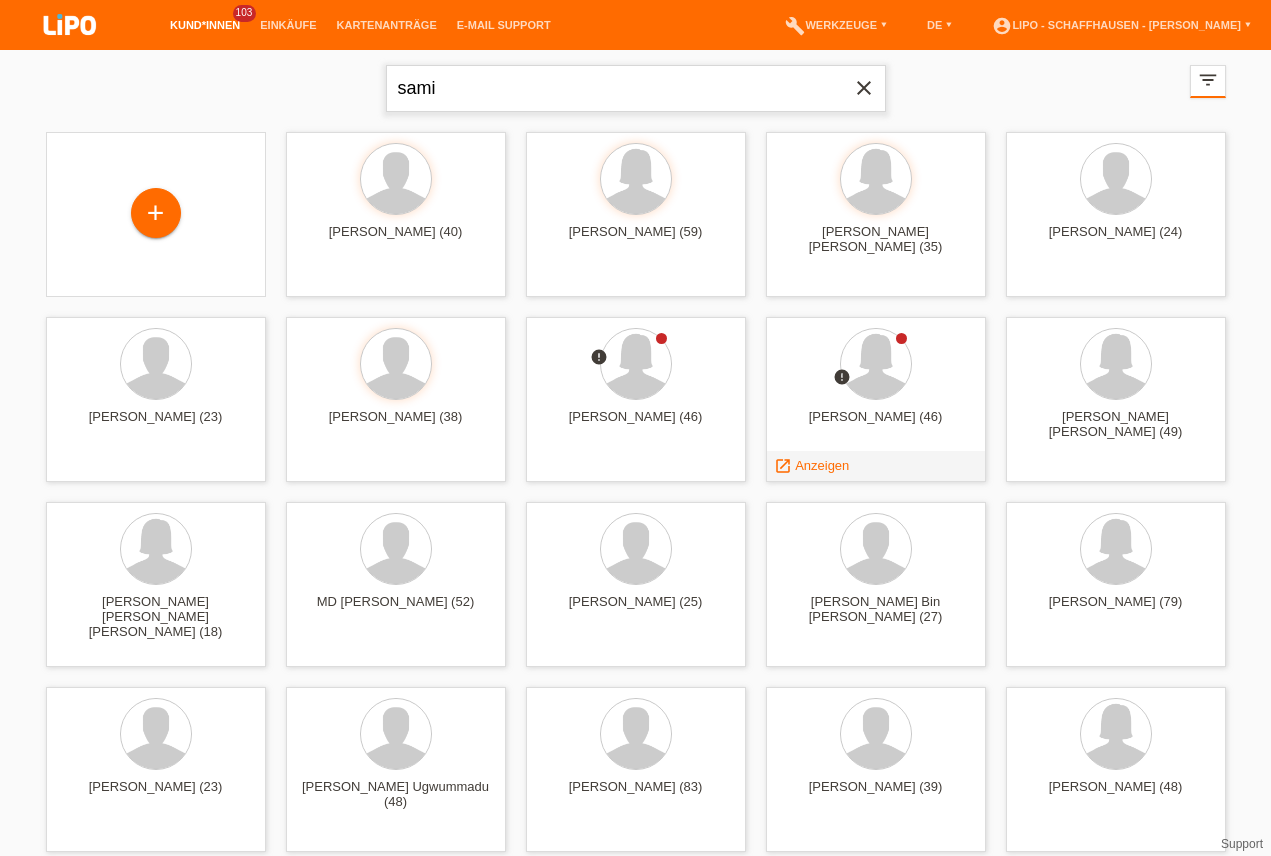 type on "sami" 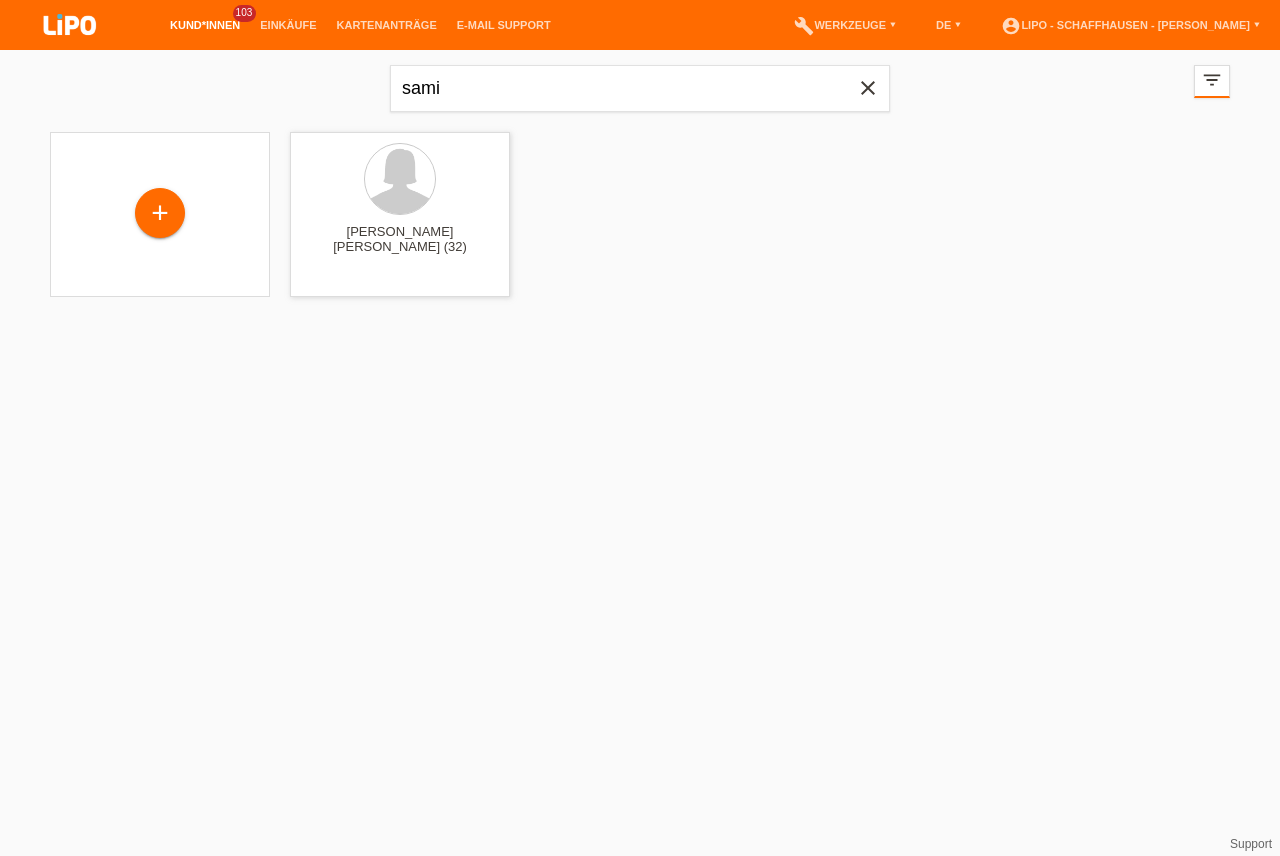 click on "close" at bounding box center [868, 88] 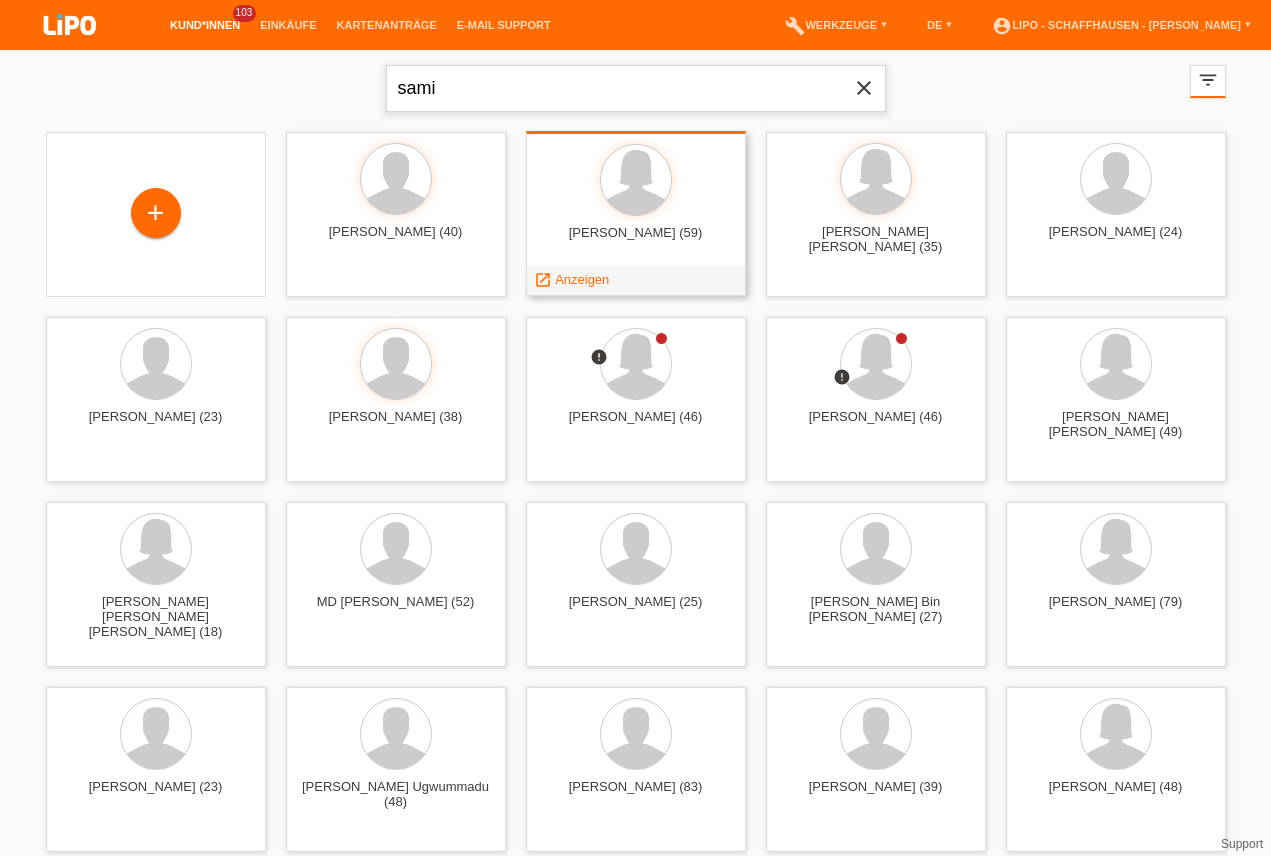type on "sami" 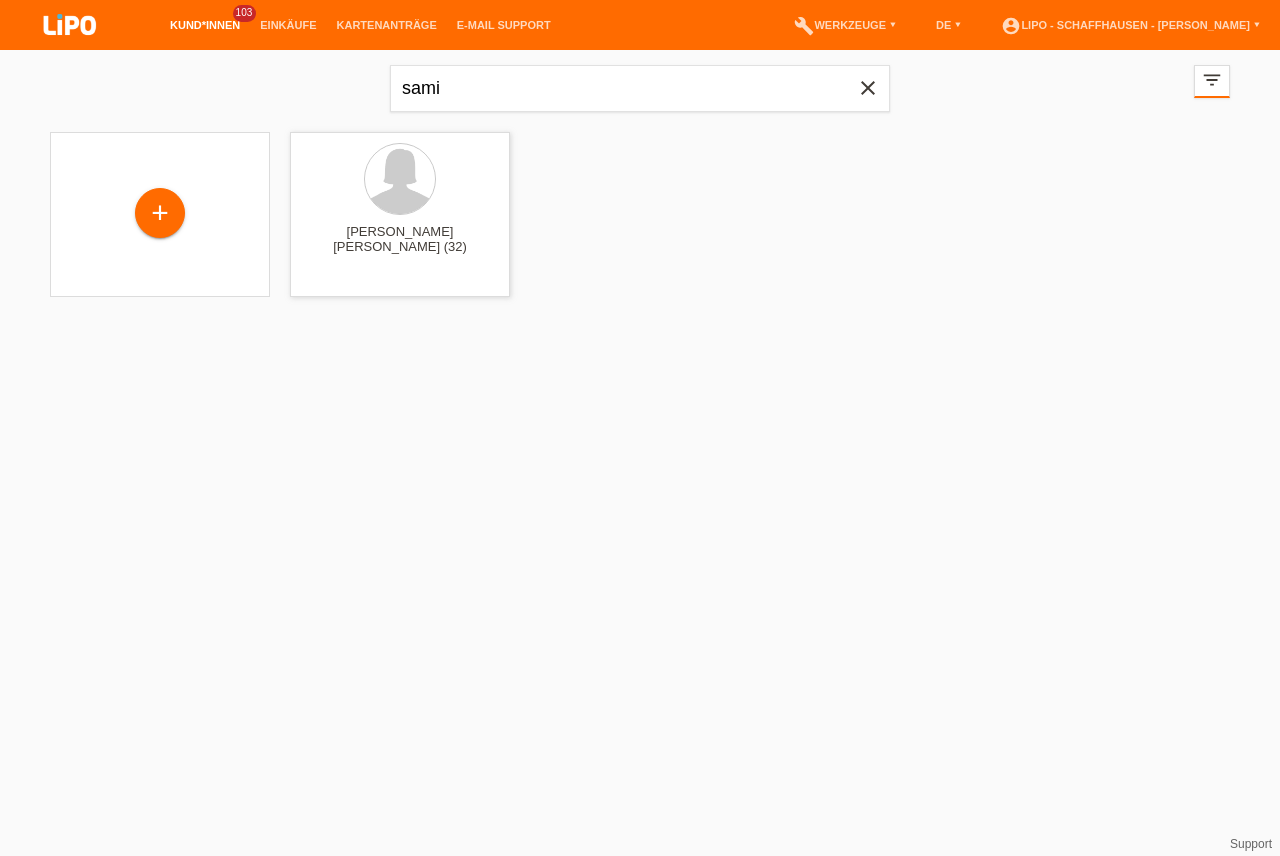 click on "close" at bounding box center [868, 88] 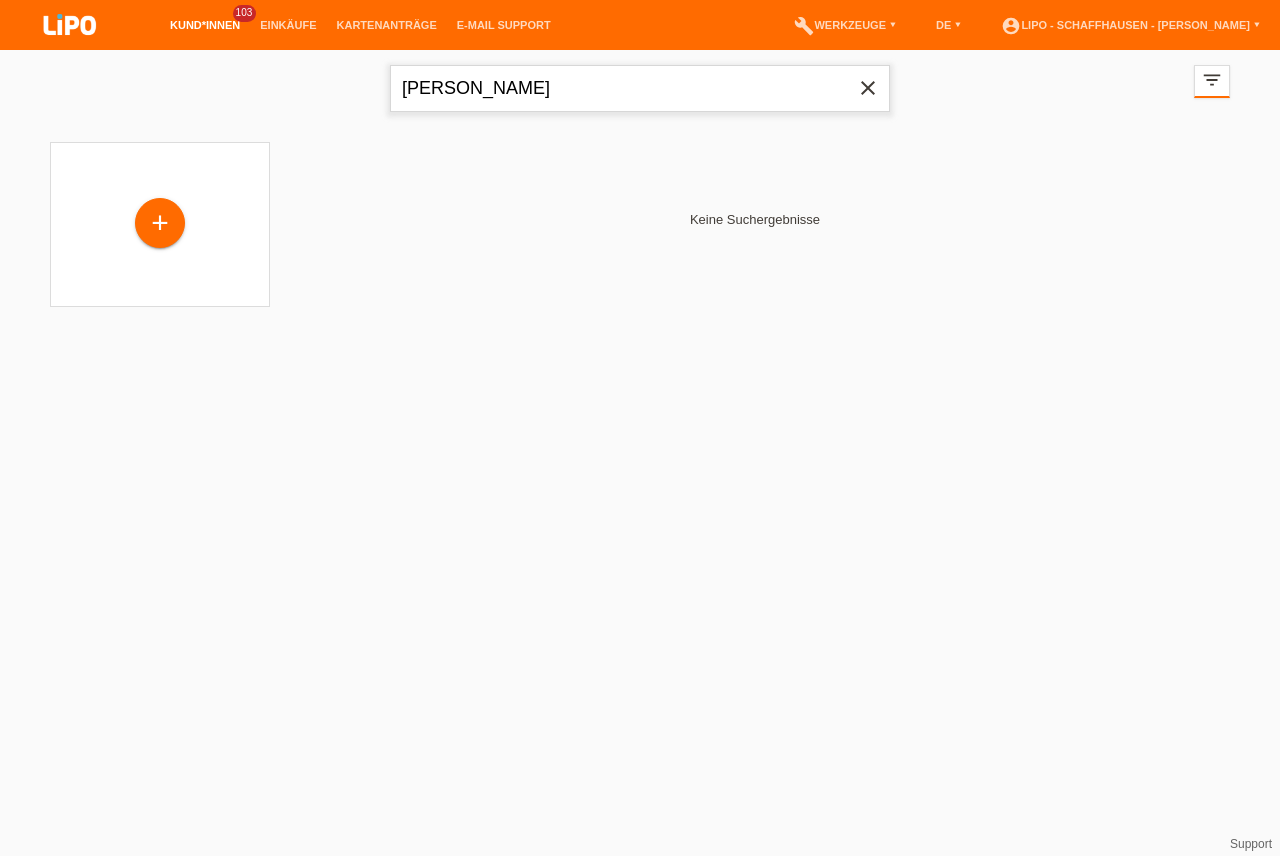 type on "hussein" 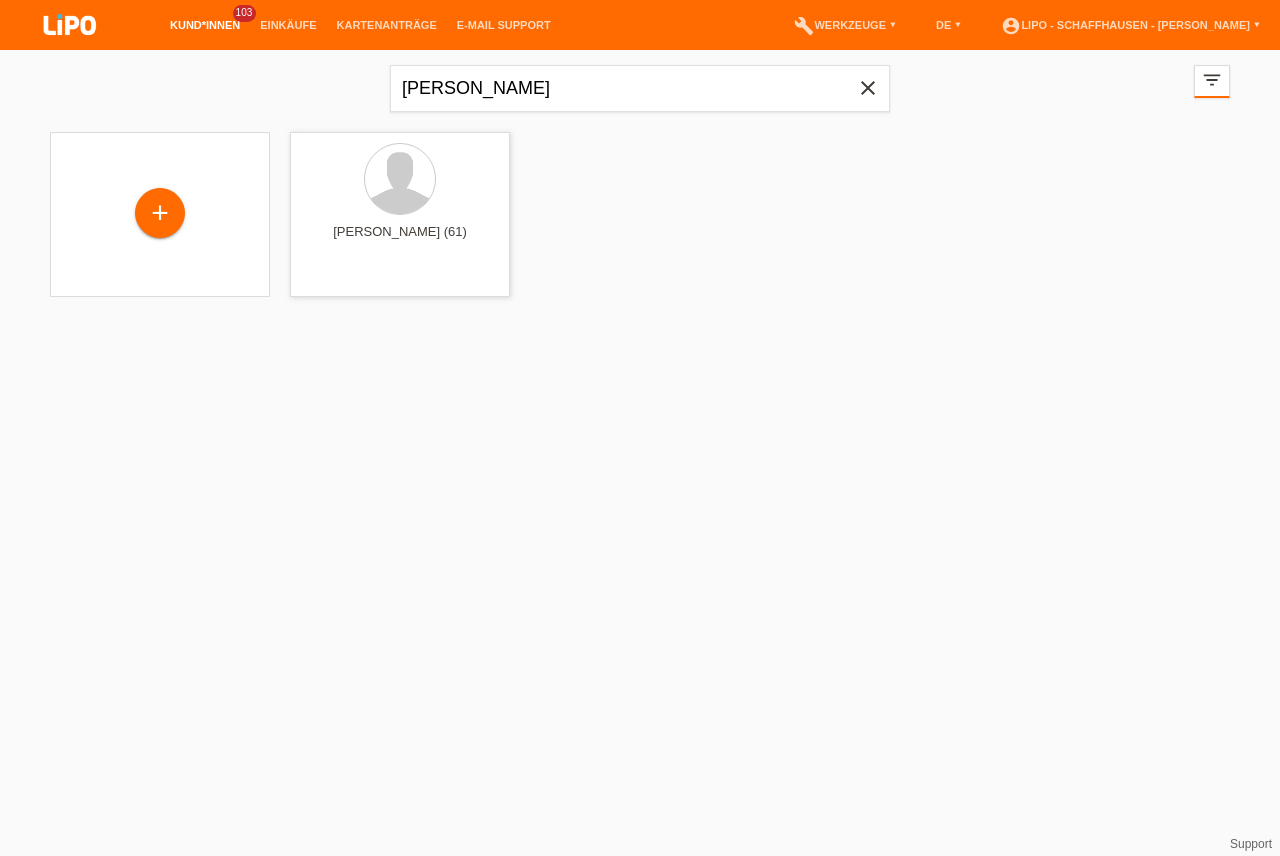 click on "close" at bounding box center (868, 88) 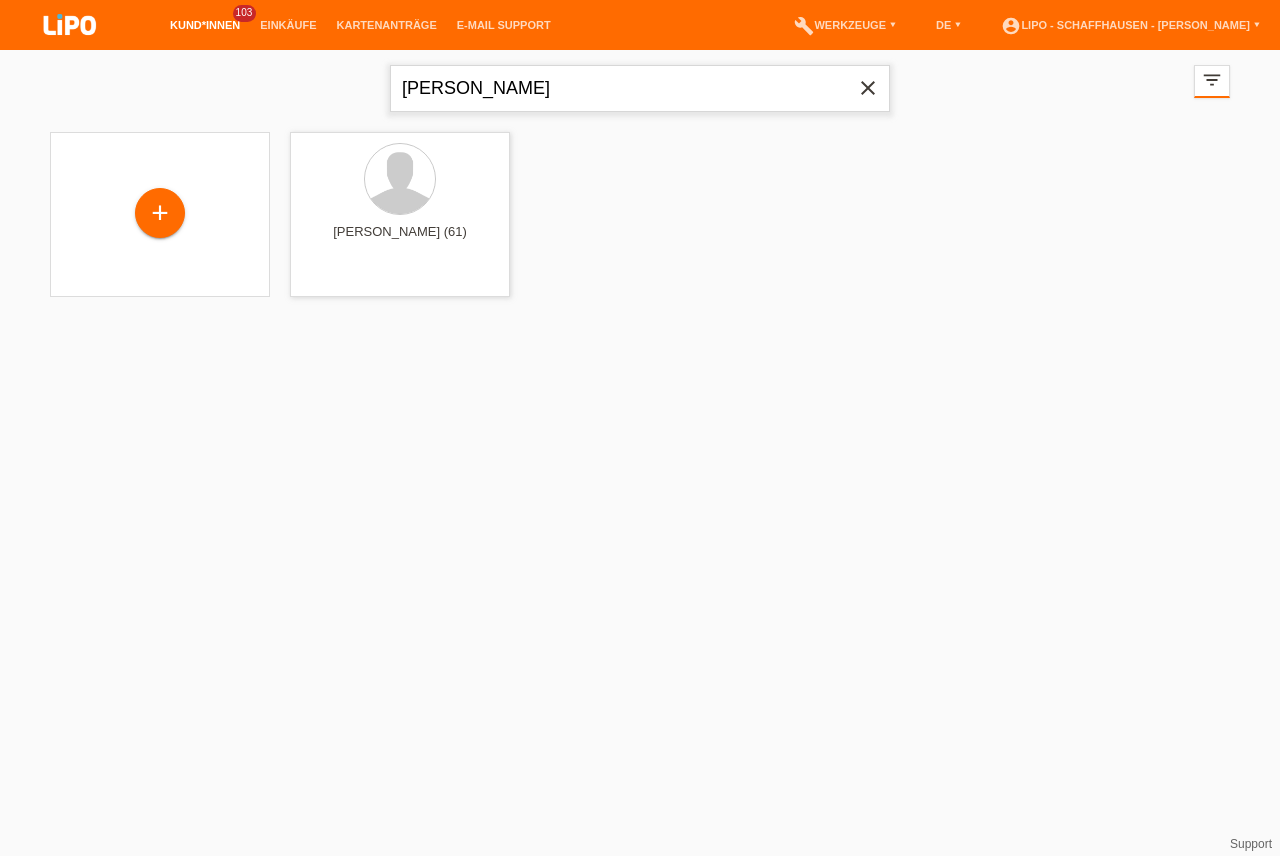 type 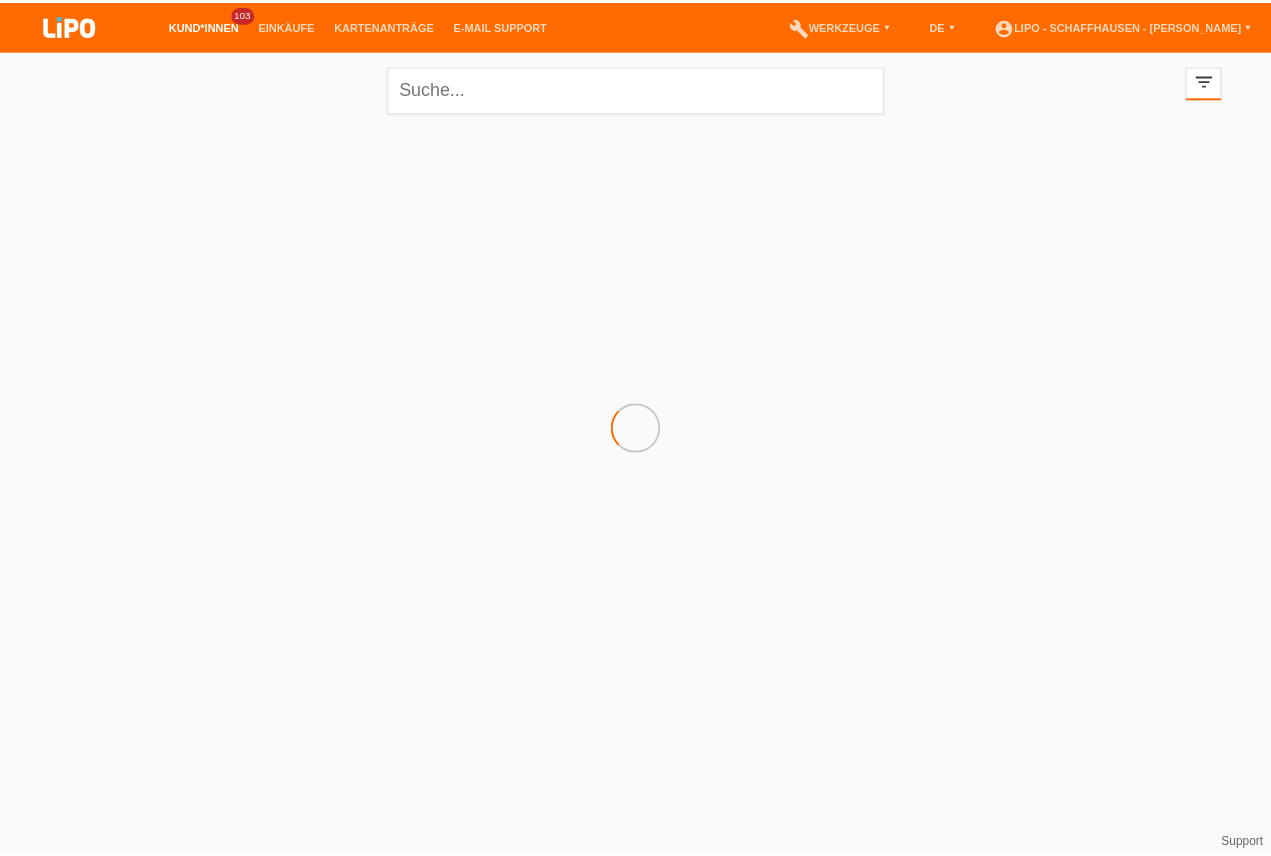 scroll, scrollTop: 0, scrollLeft: 0, axis: both 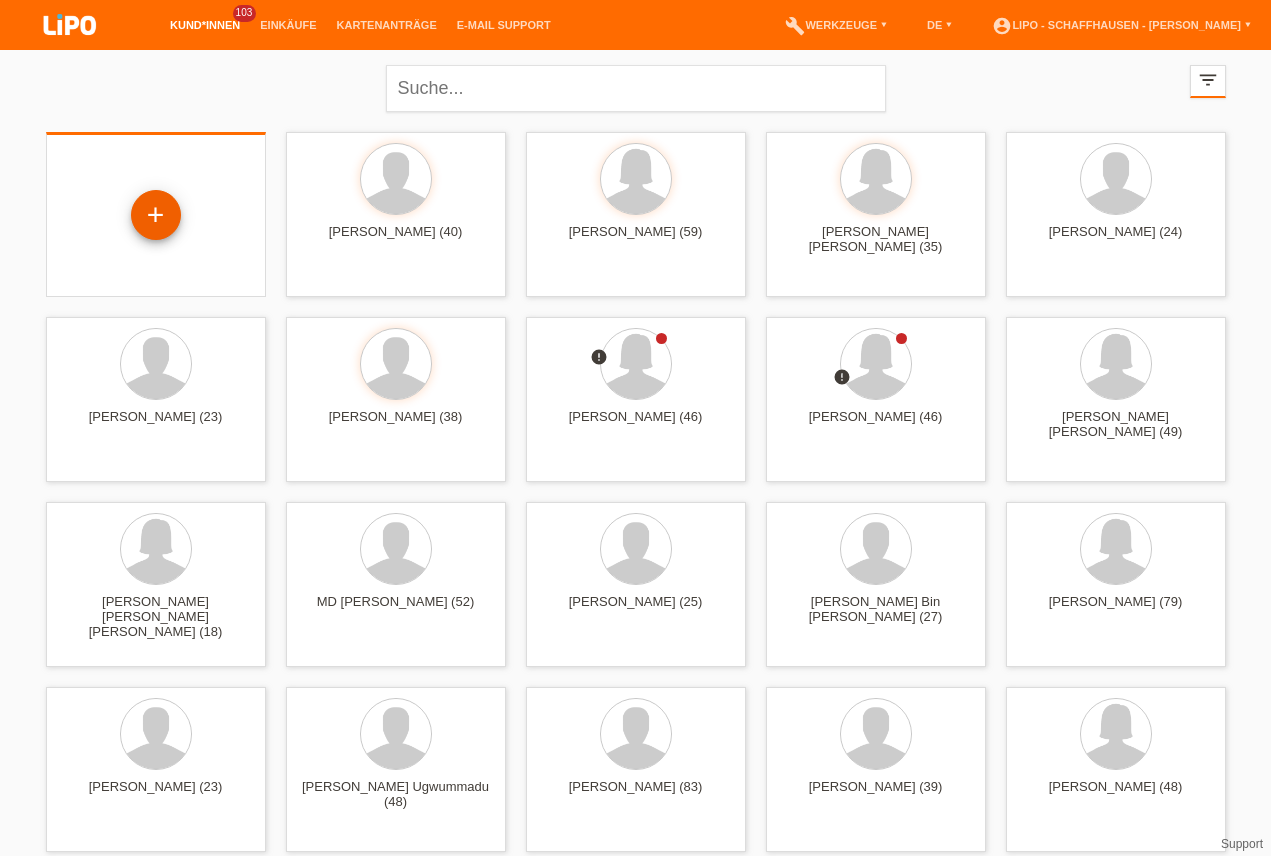 click on "+" at bounding box center [156, 215] 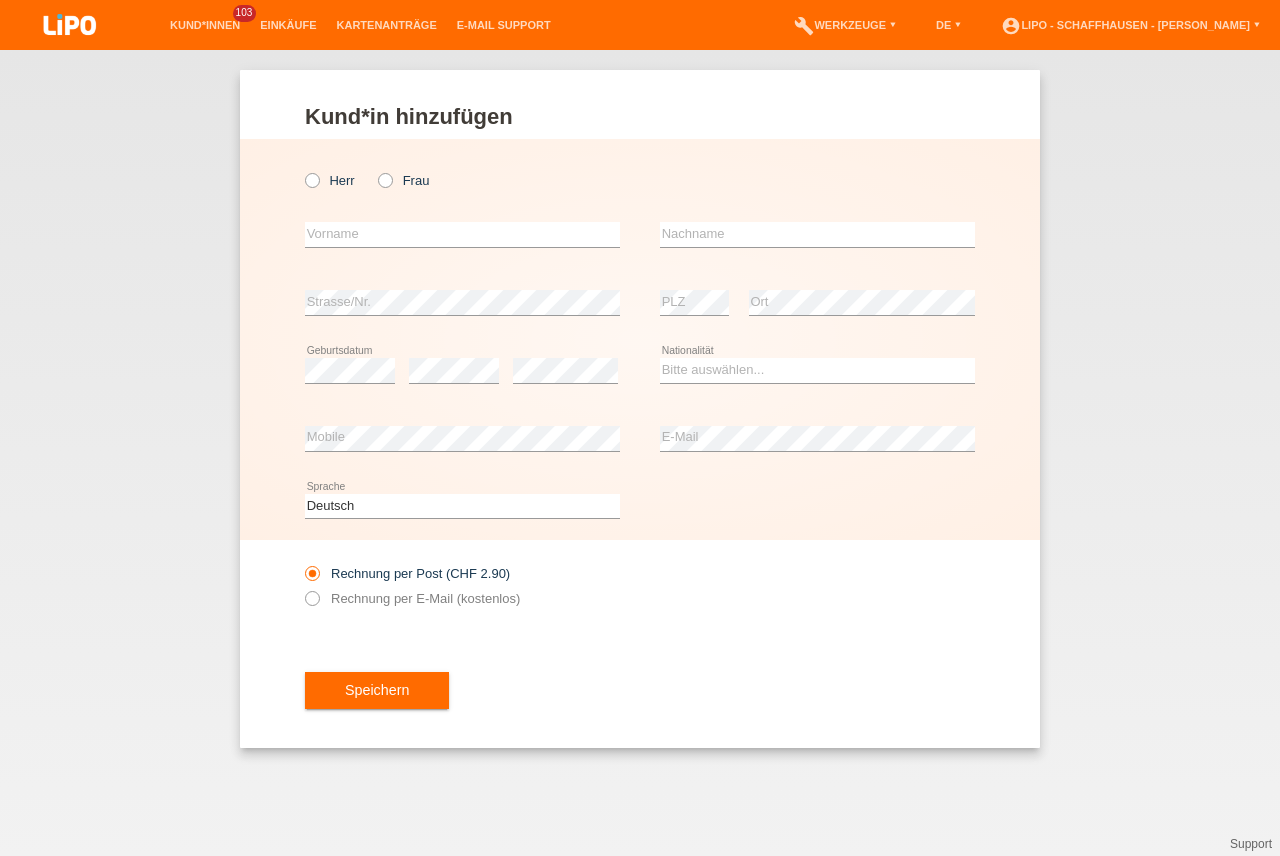 scroll, scrollTop: 0, scrollLeft: 0, axis: both 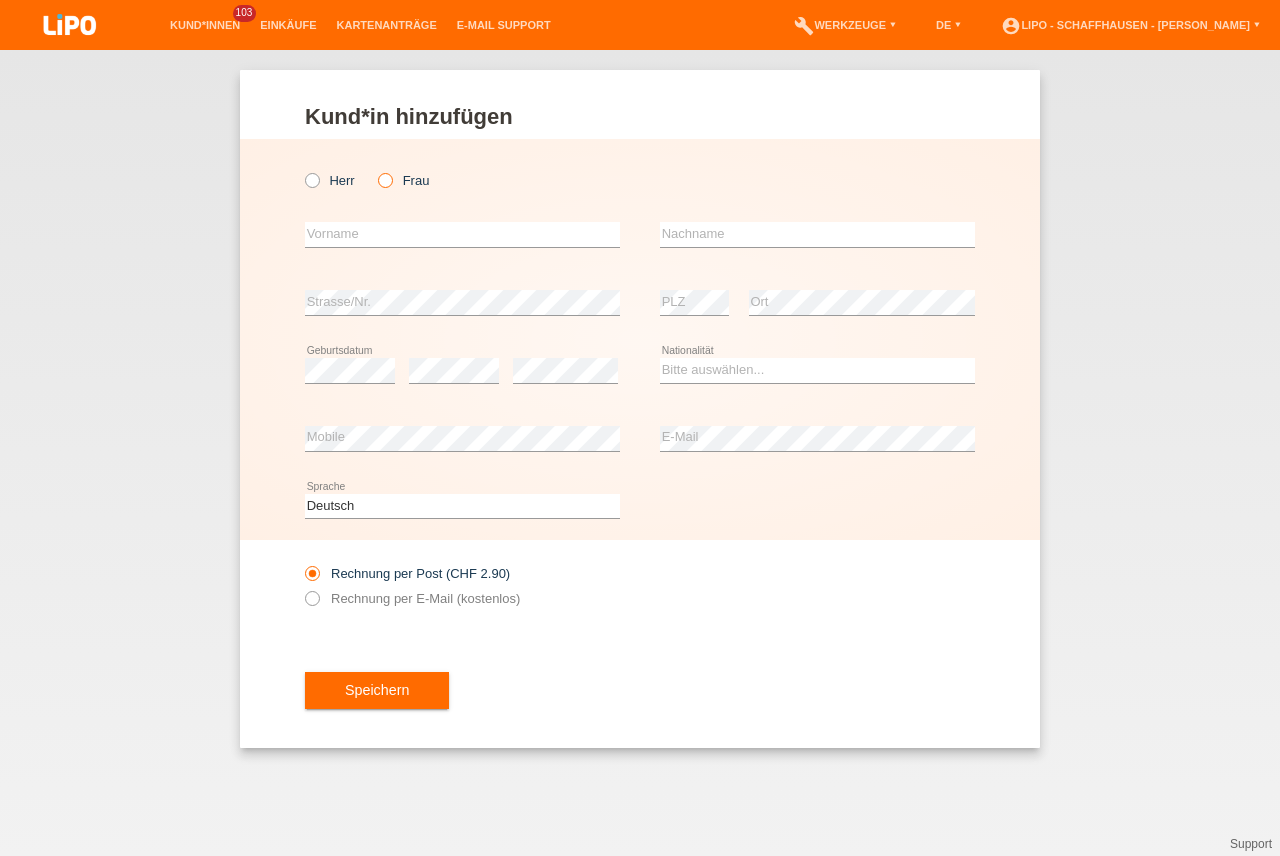 click at bounding box center (375, 170) 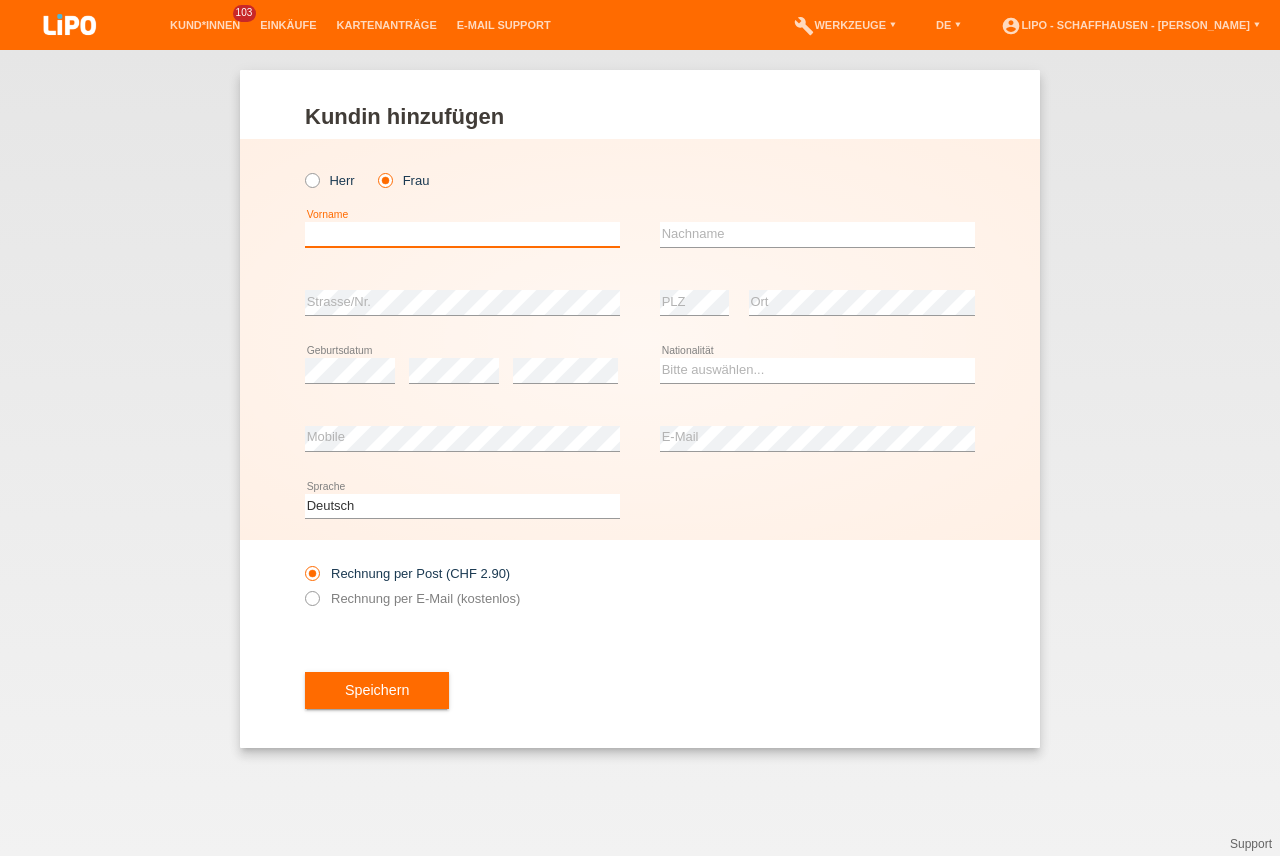 click at bounding box center (462, 234) 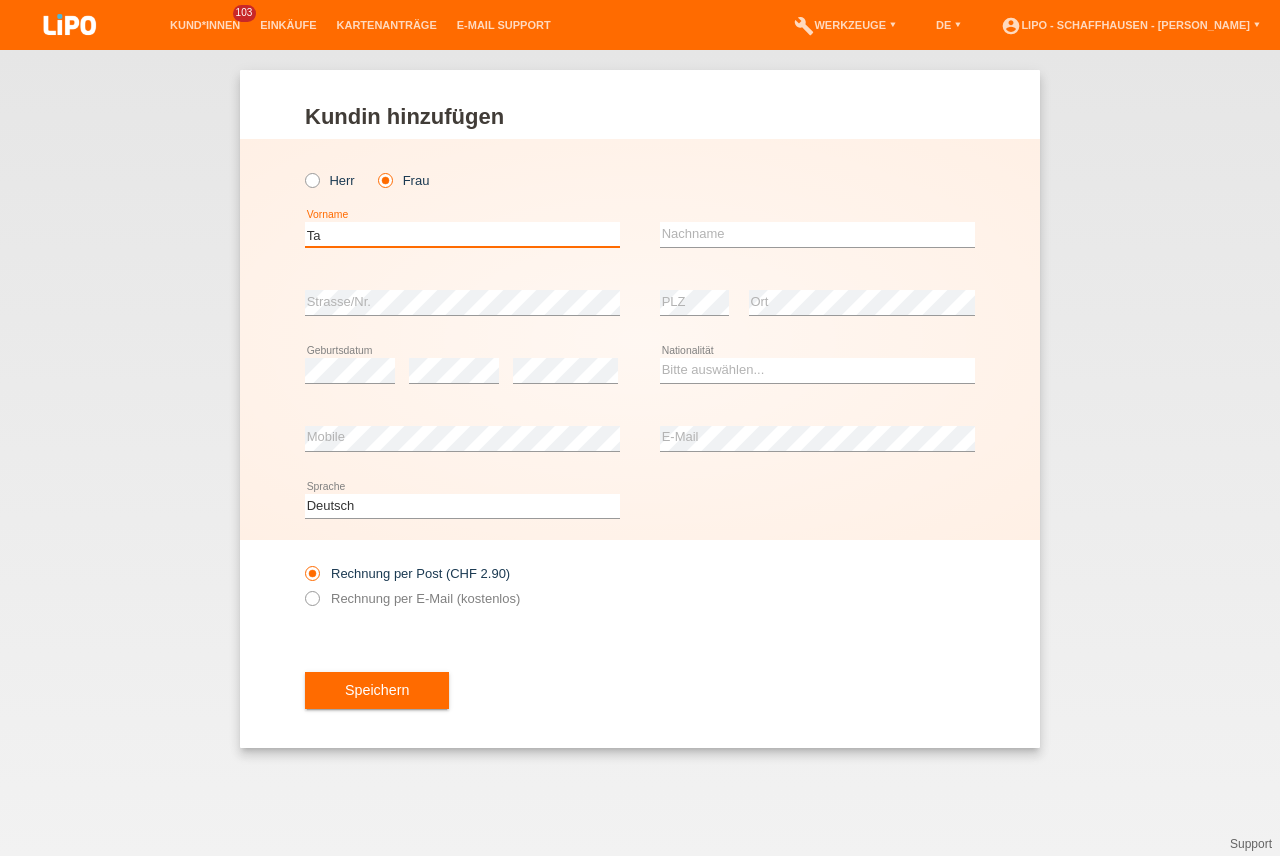 type on "T" 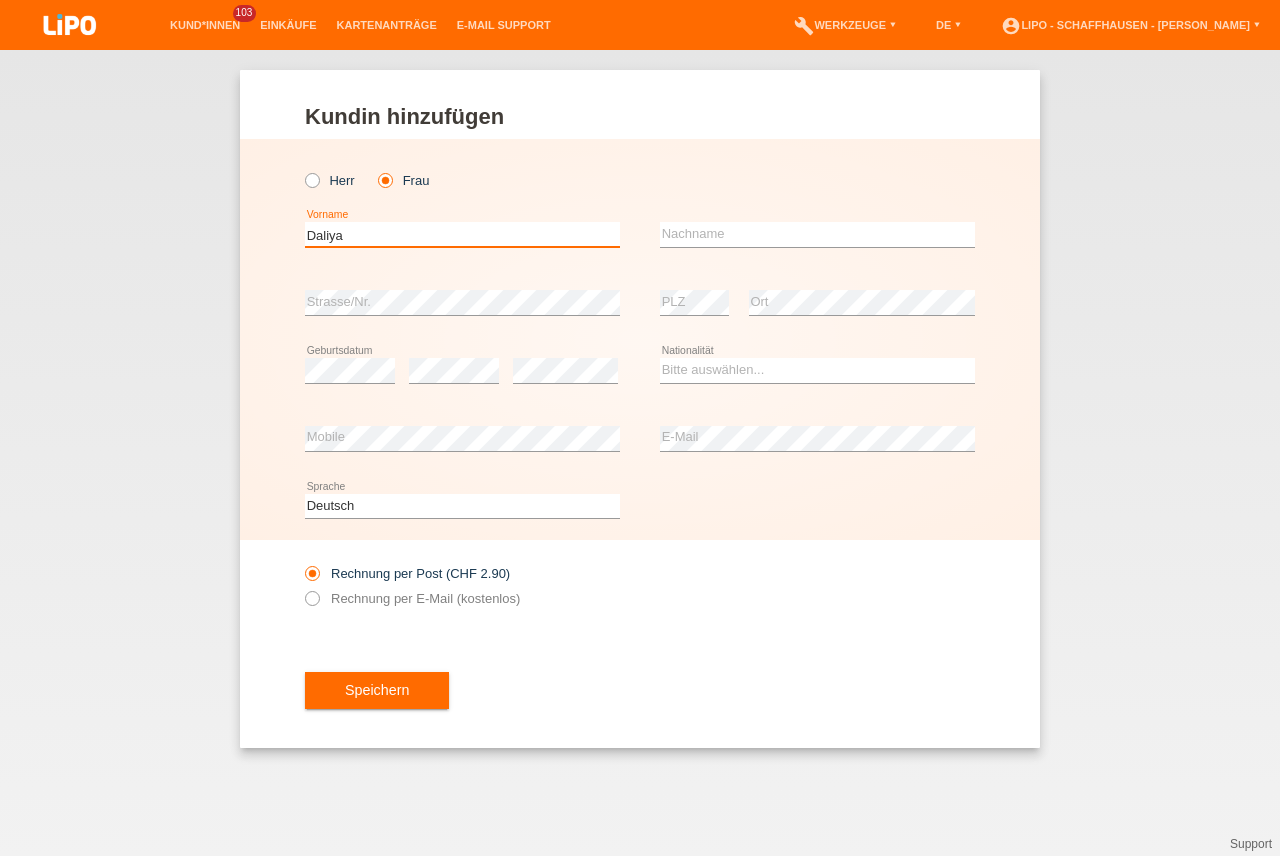 type on "Daliya" 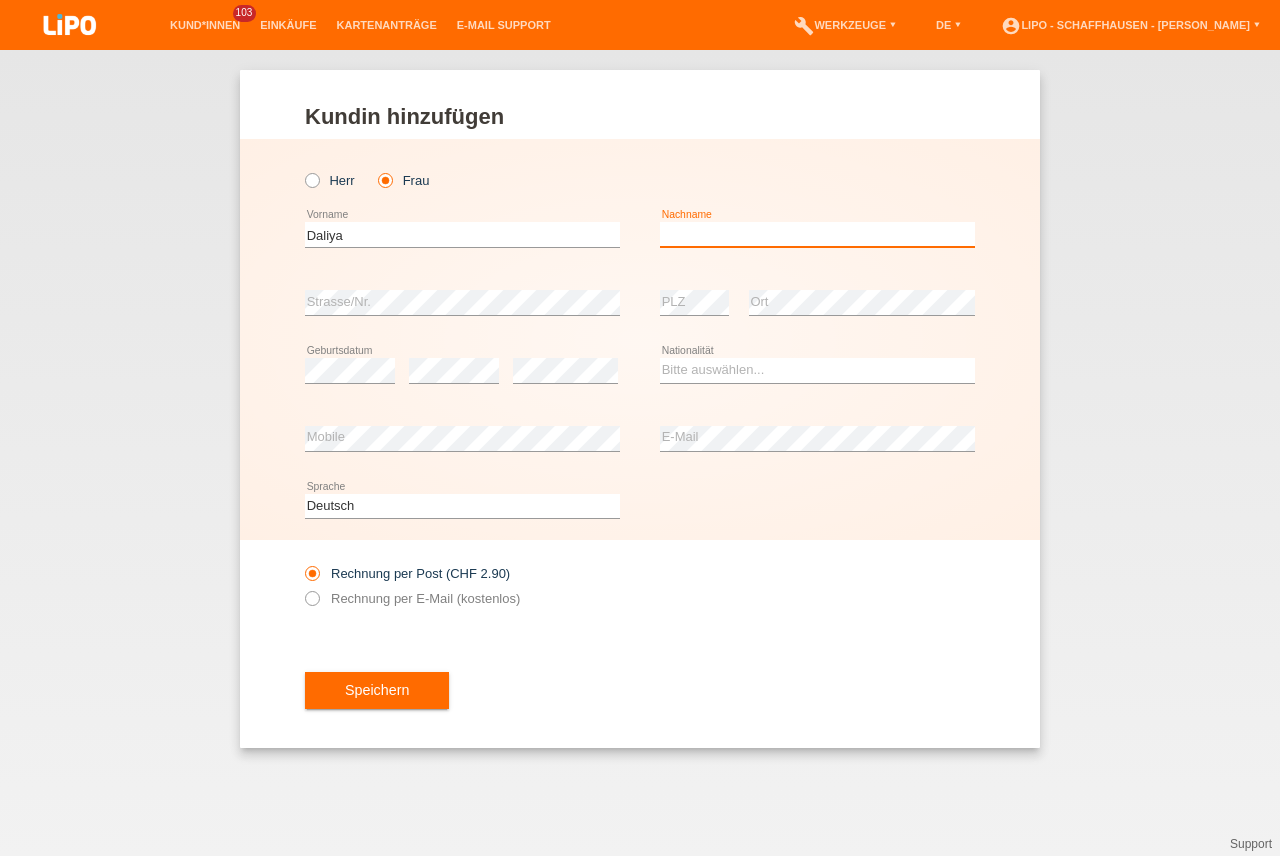 click at bounding box center (817, 234) 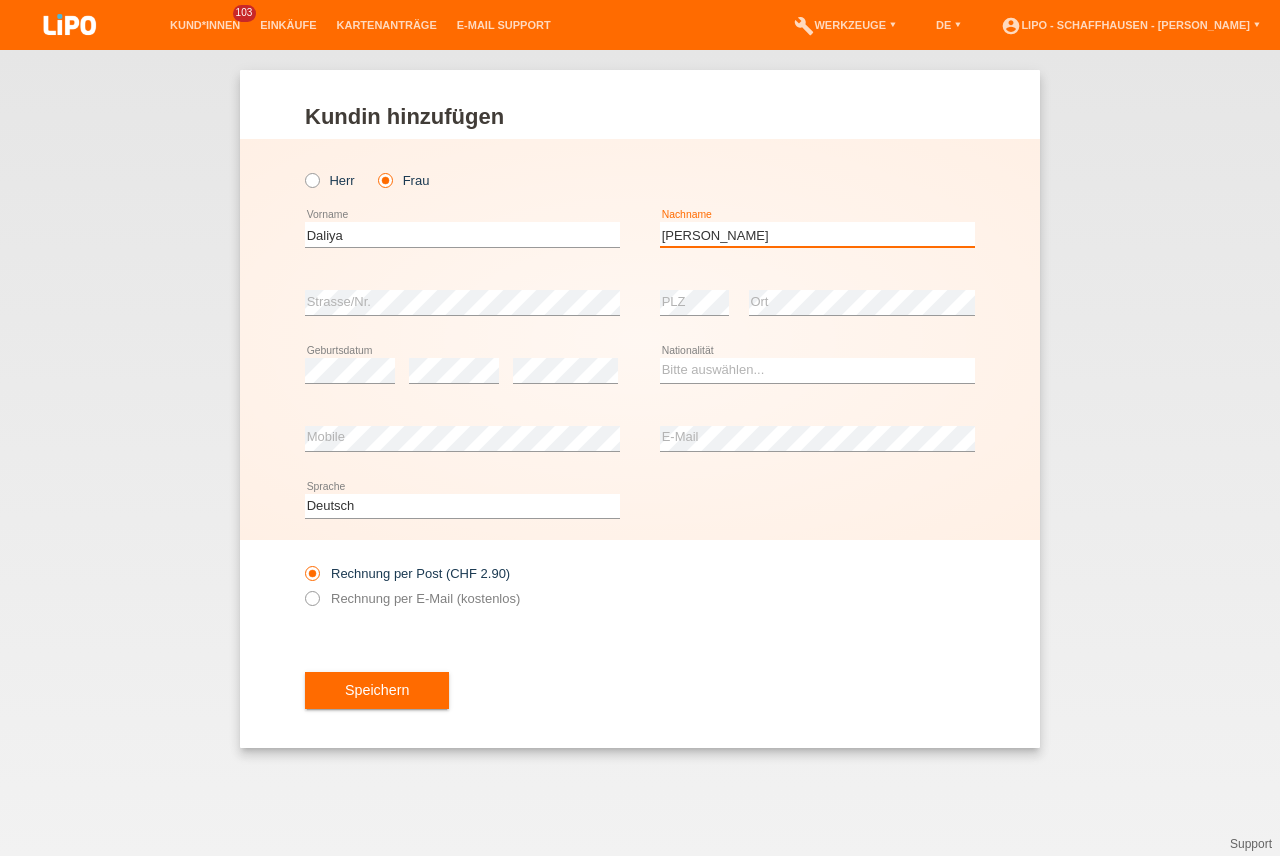 type on "[PERSON_NAME]" 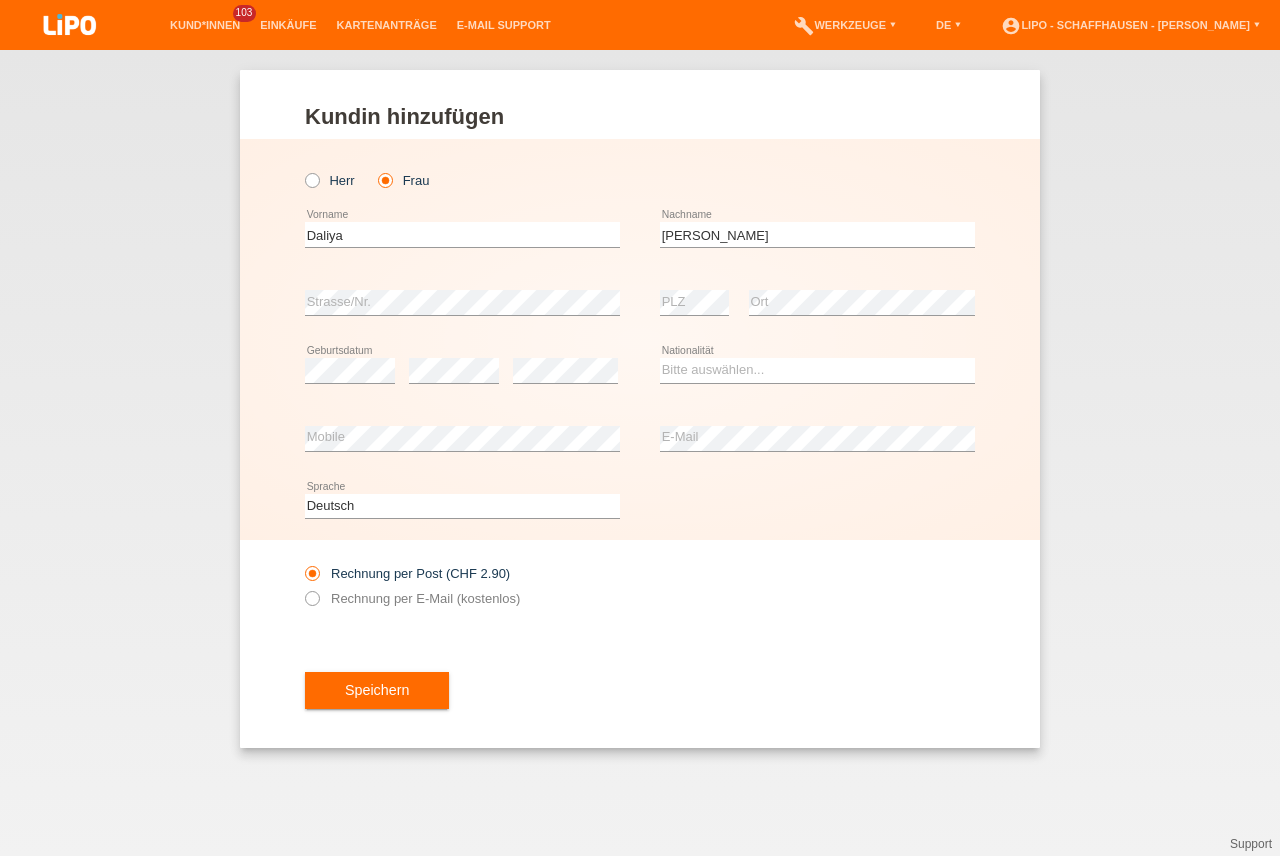 click on "error
Geburtsdatum" at bounding box center [350, 371] 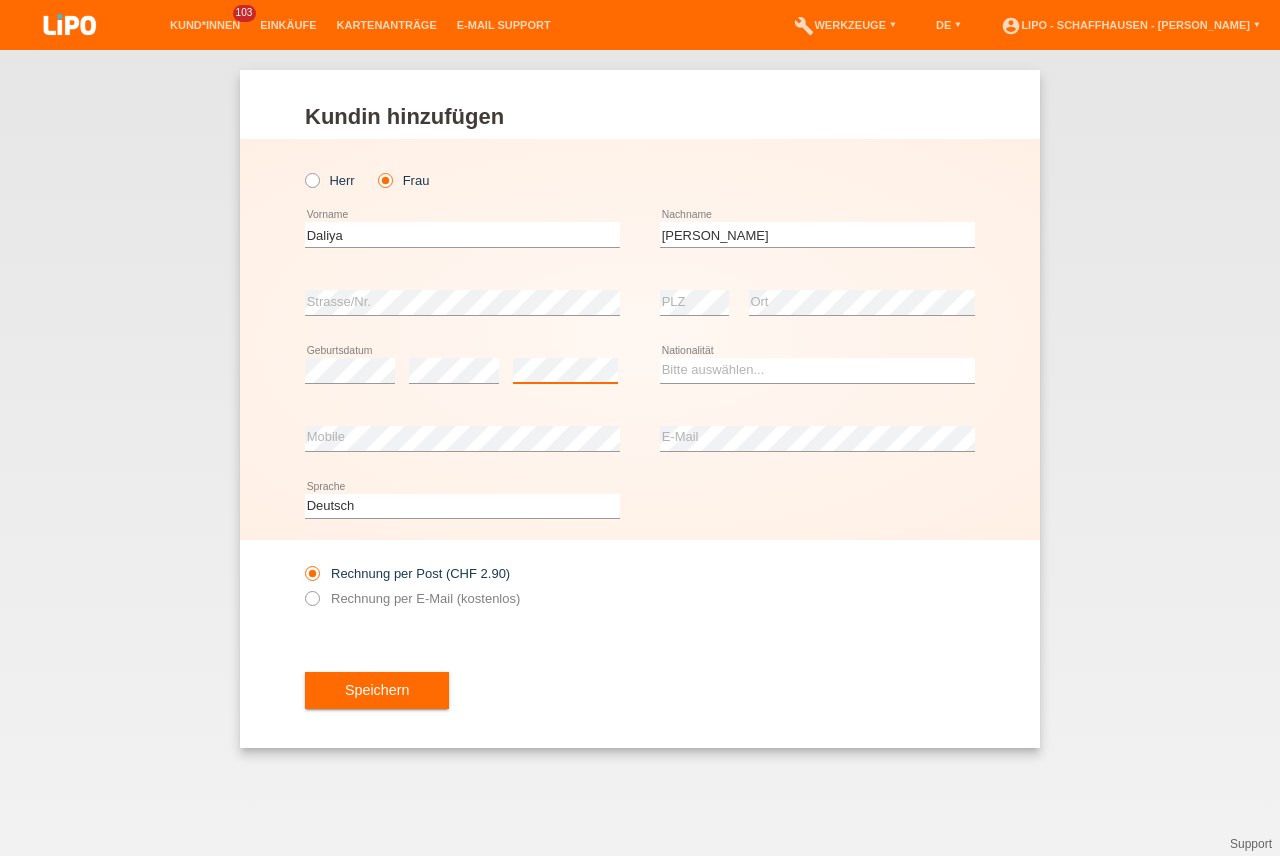 scroll, scrollTop: 0, scrollLeft: 0, axis: both 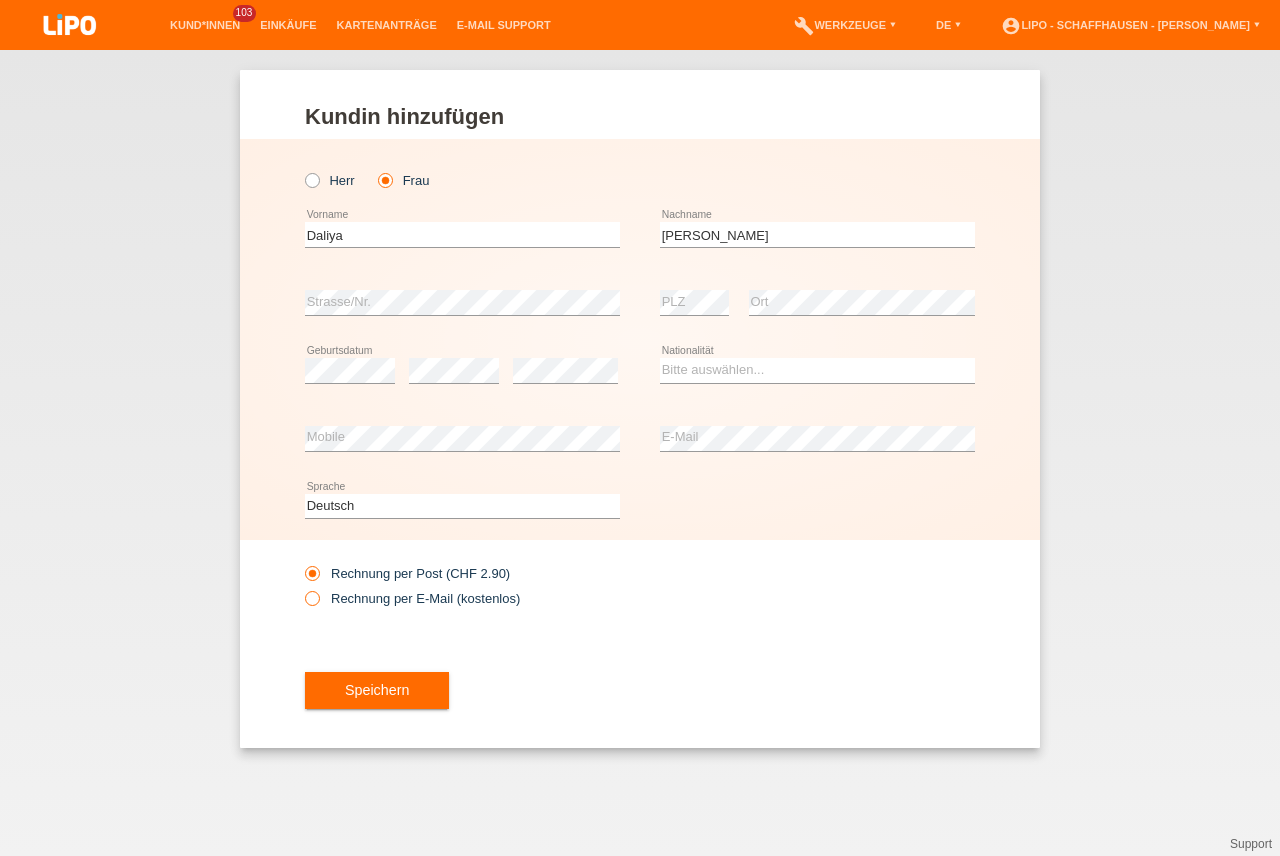 click on "Rechnung per E-Mail                                                                                            (kostenlos)" at bounding box center [412, 598] 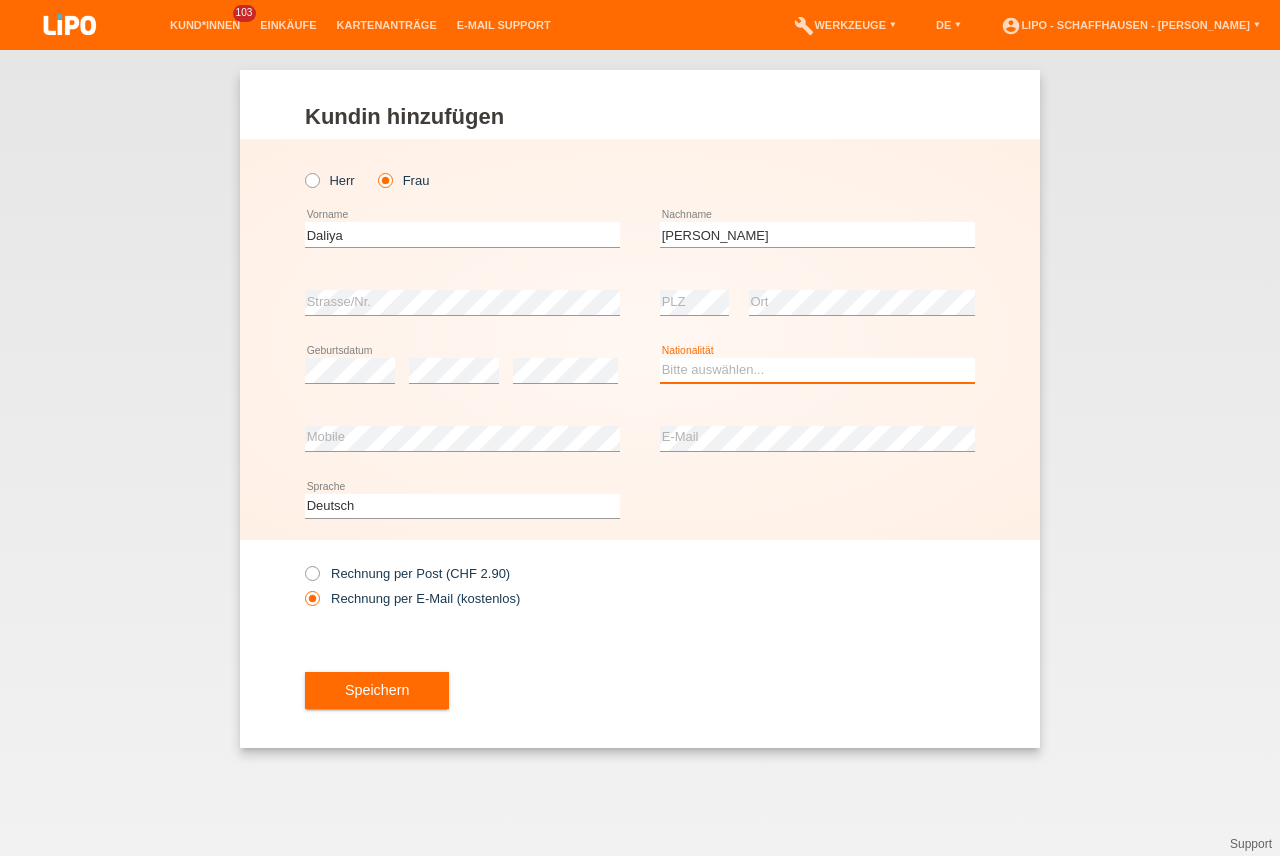click on "Bitte auswählen...
Schweiz
Deutschland
Liechtenstein
Österreich
------------
Afghanistan
Ägypten
Åland
Albanien
Algerien" at bounding box center (817, 370) 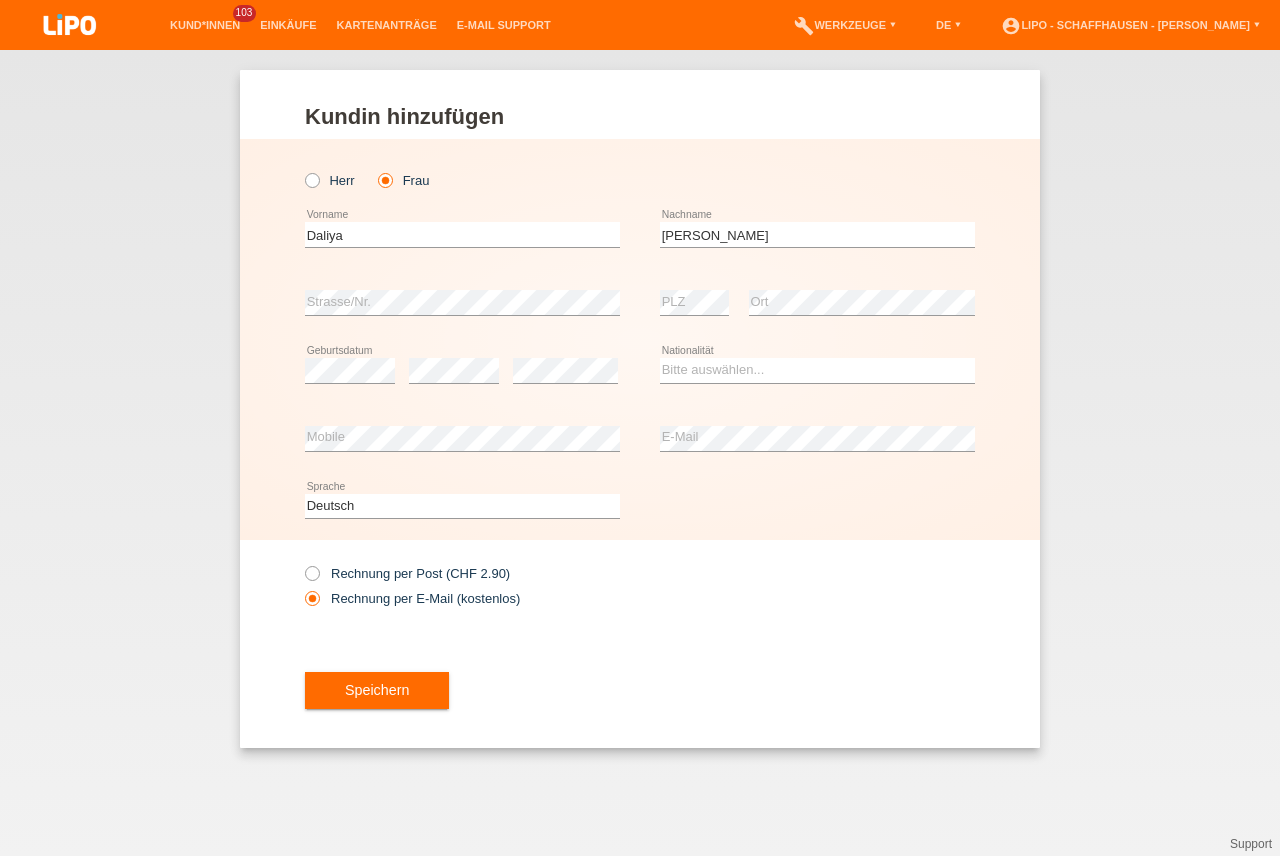 click on "Bitte auswählen...
Schweiz
Deutschland
Liechtenstein
Österreich
------------
Afghanistan
Ägypten
Åland
Albanien
Algerien Andorra Angola" at bounding box center [817, 371] 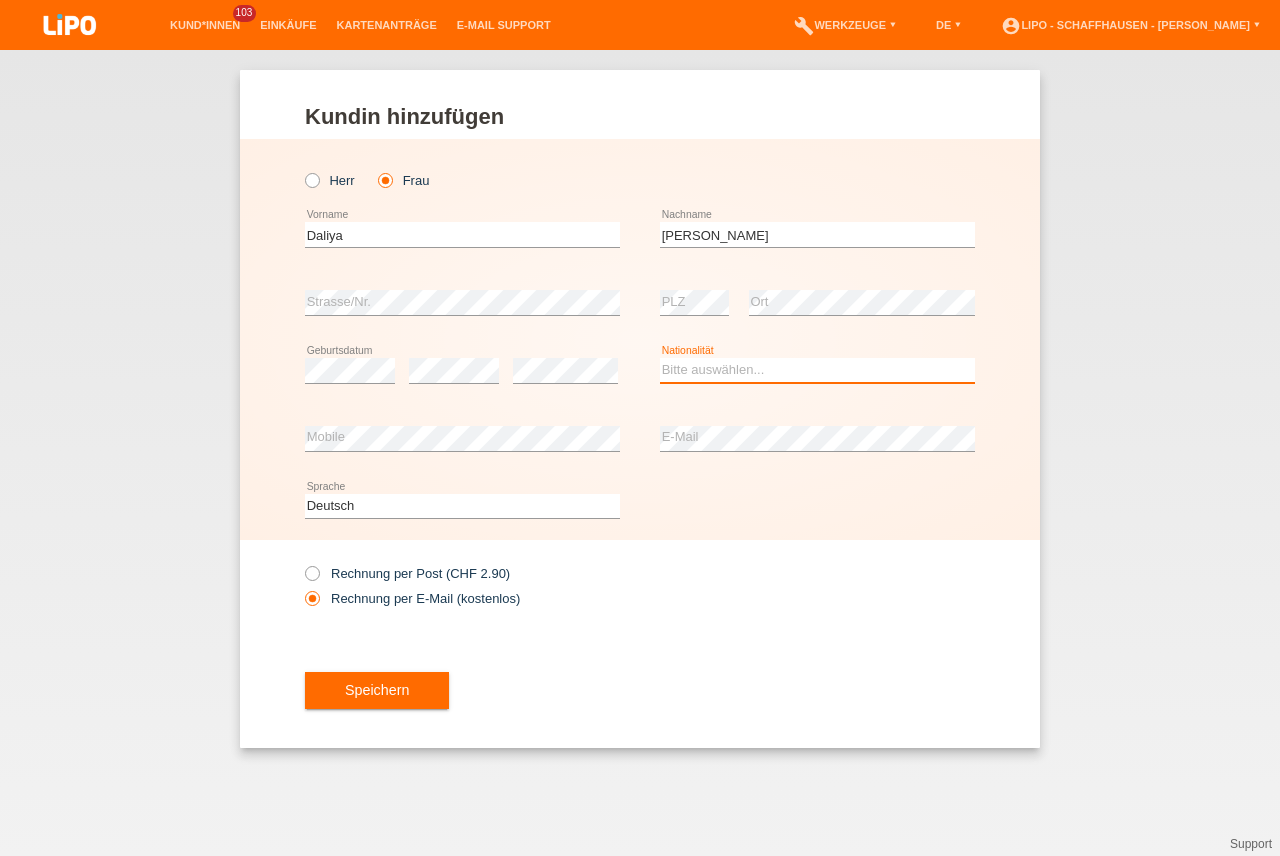 click on "Bitte auswählen...
Schweiz
Deutschland
Liechtenstein
Österreich
------------
Afghanistan
Ägypten
Åland
Albanien
Algerien" at bounding box center [817, 370] 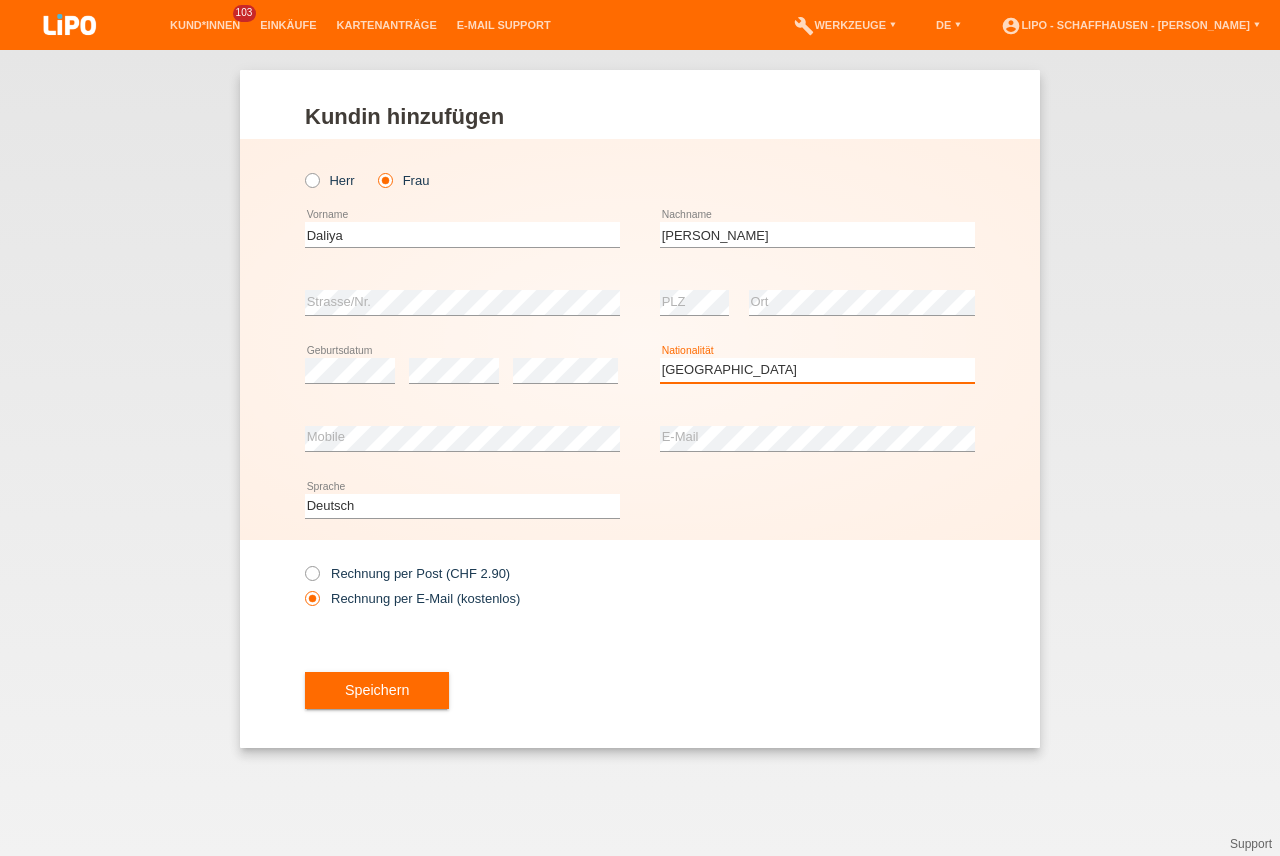 click on "Irak" at bounding box center [0, 0] 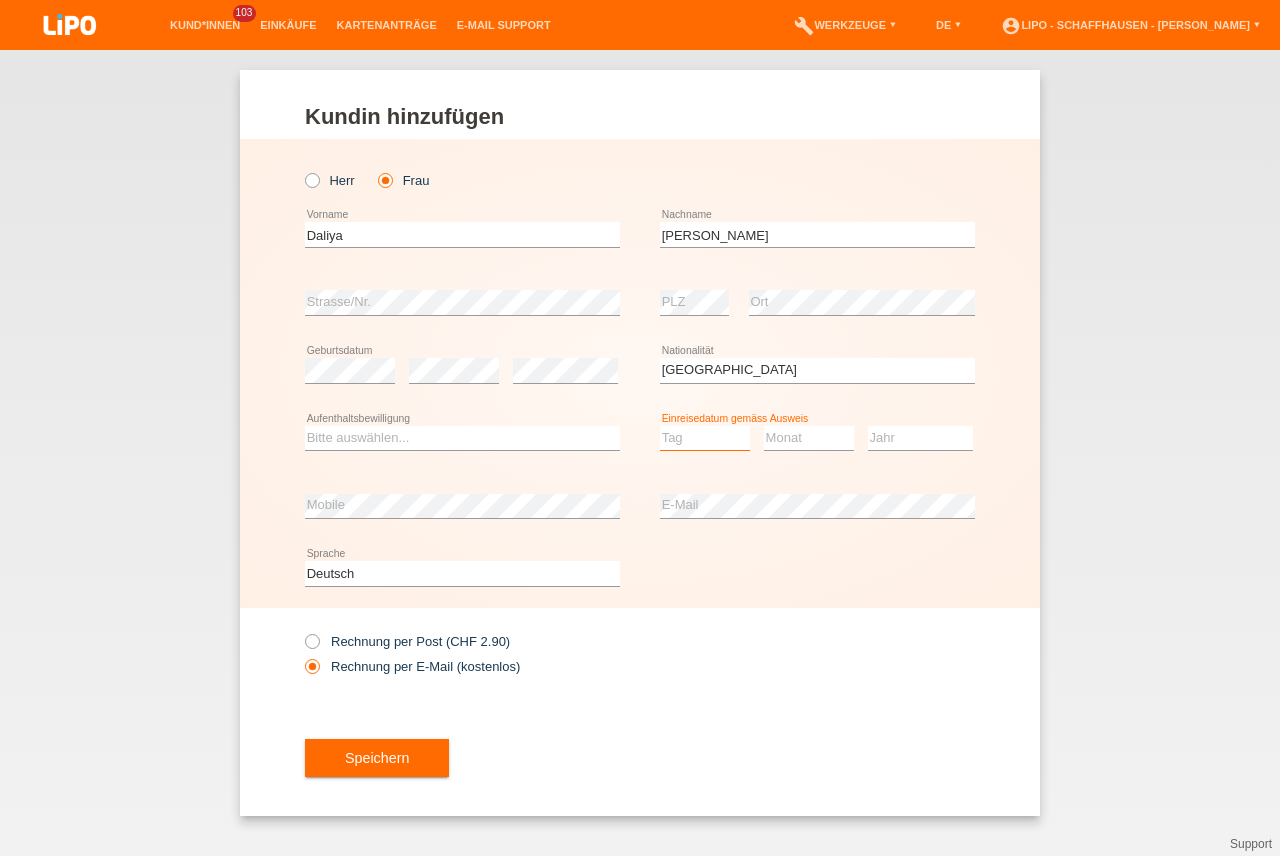 click on "Tag
01
02
03
04
05
06
07
08
09
10 11" at bounding box center (705, 438) 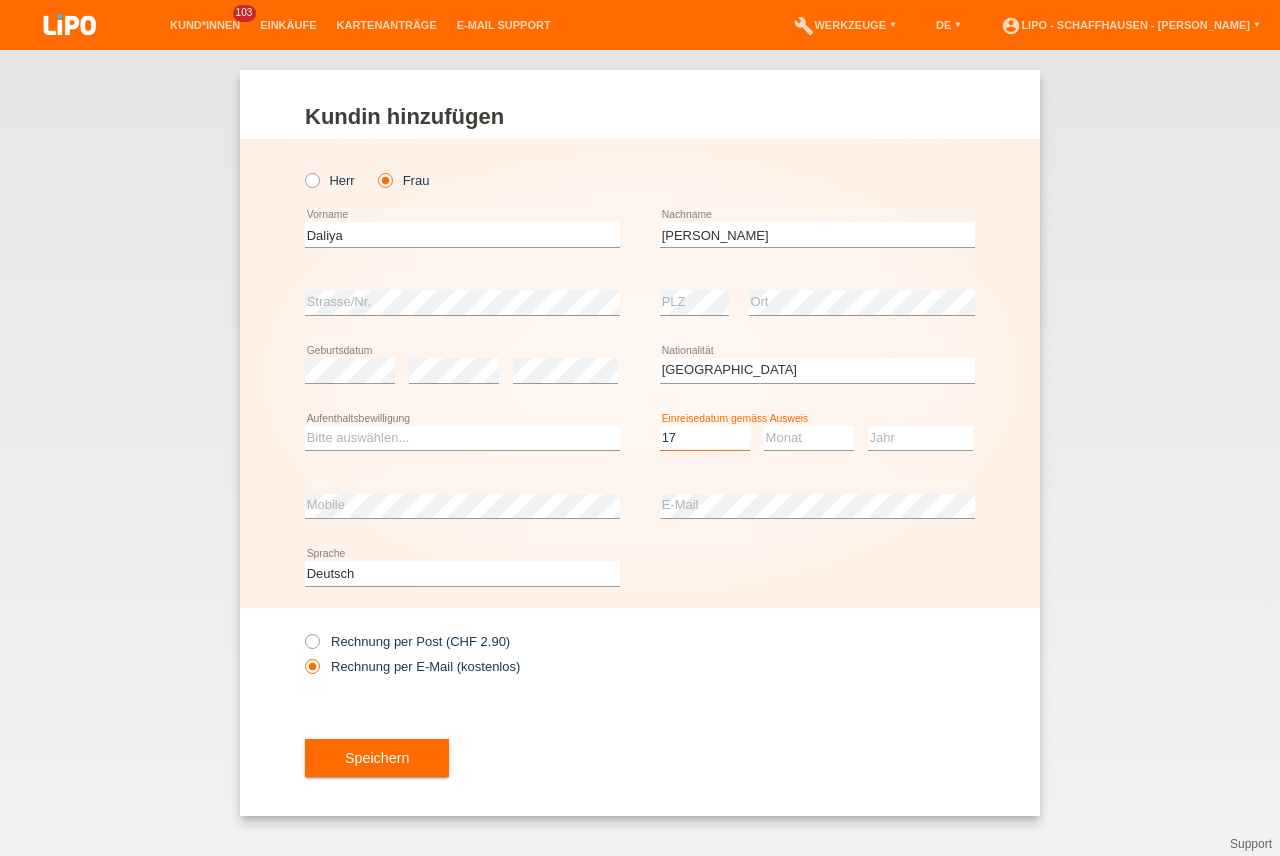 click on "17" at bounding box center [0, 0] 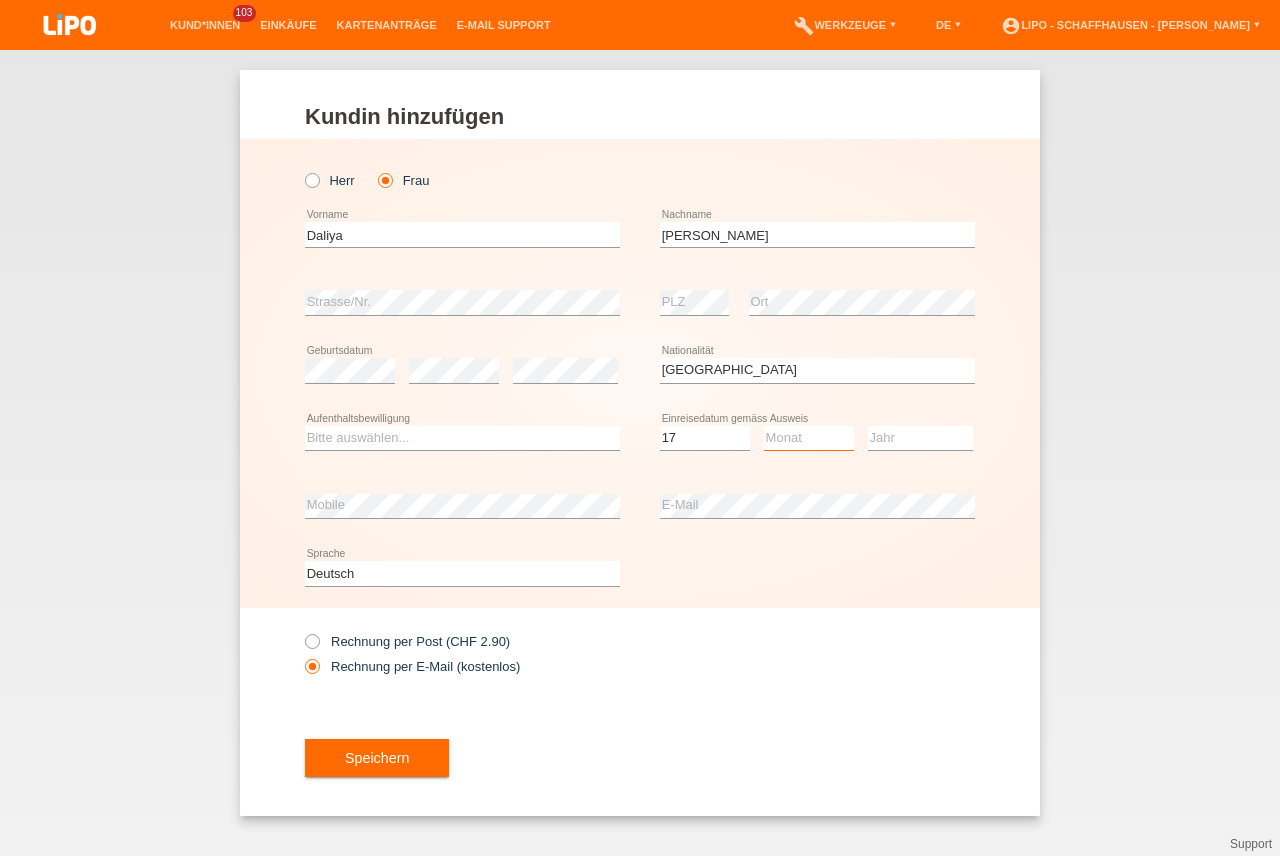 click on "Monat
01
02
03
04
05
06
07
08
09
10 11" at bounding box center (809, 438) 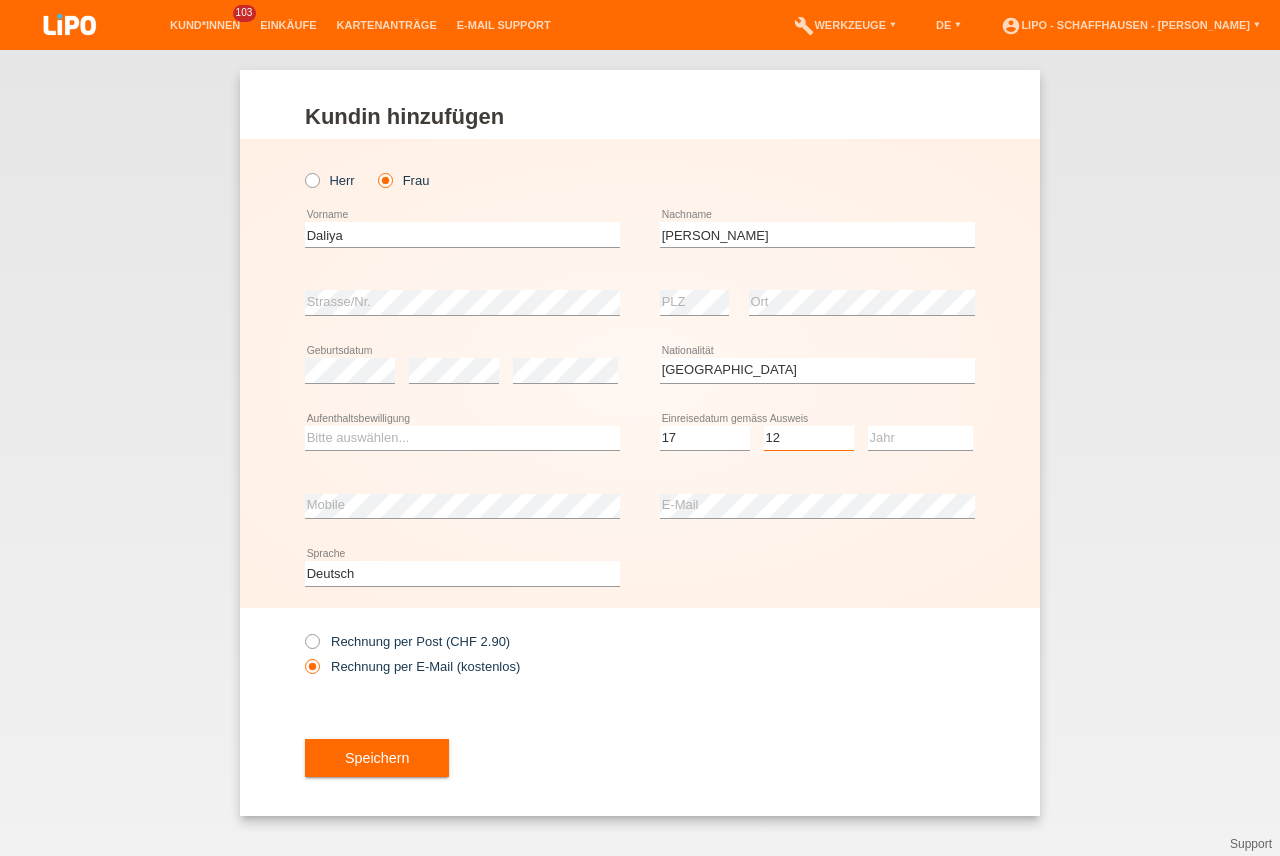 click on "12" at bounding box center [0, 0] 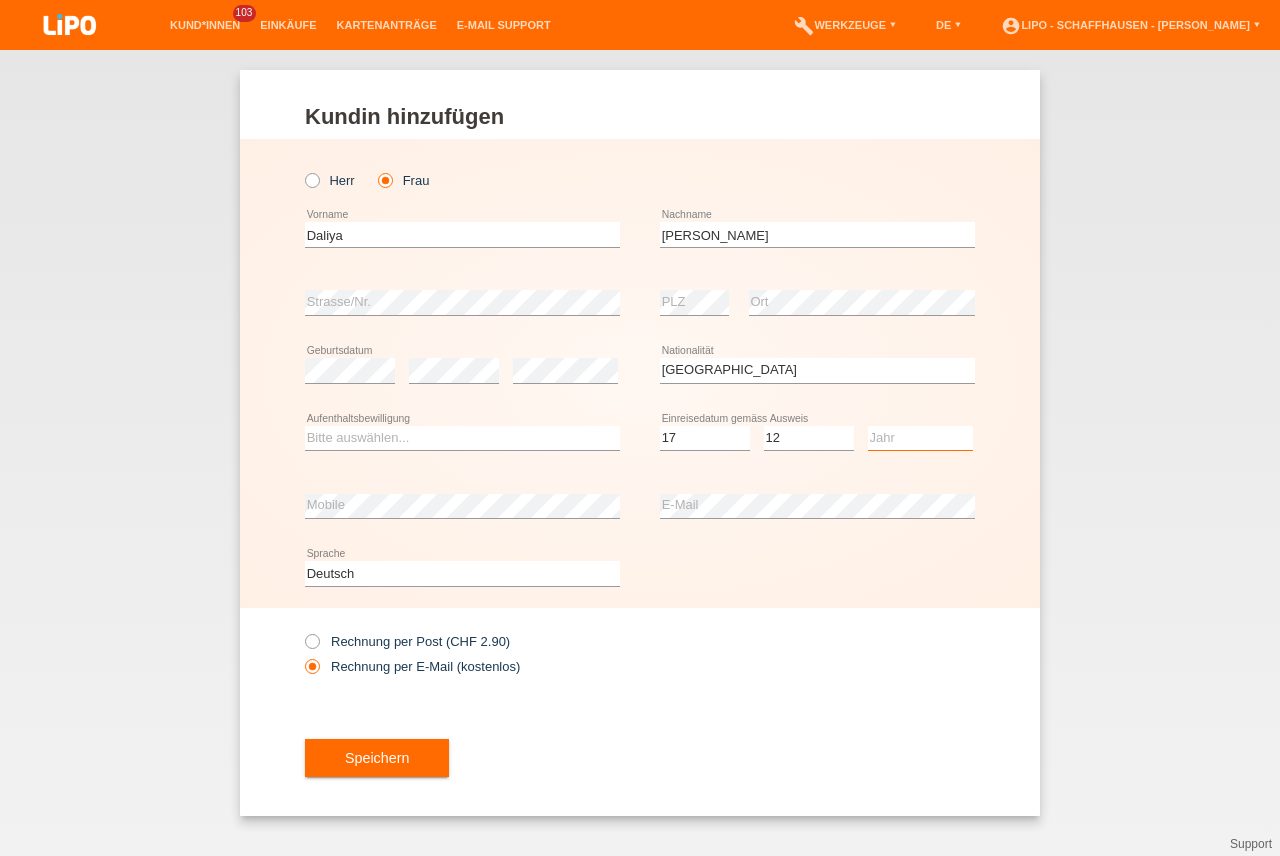 click on "Jahr
2025
2024
2023
2022
2021
2020
2019
2018
2017 2016 2015 2014 2013 2012 2011 2010 2009 2008 2007 2006 2005 2004 2003 2002 2001" at bounding box center (920, 438) 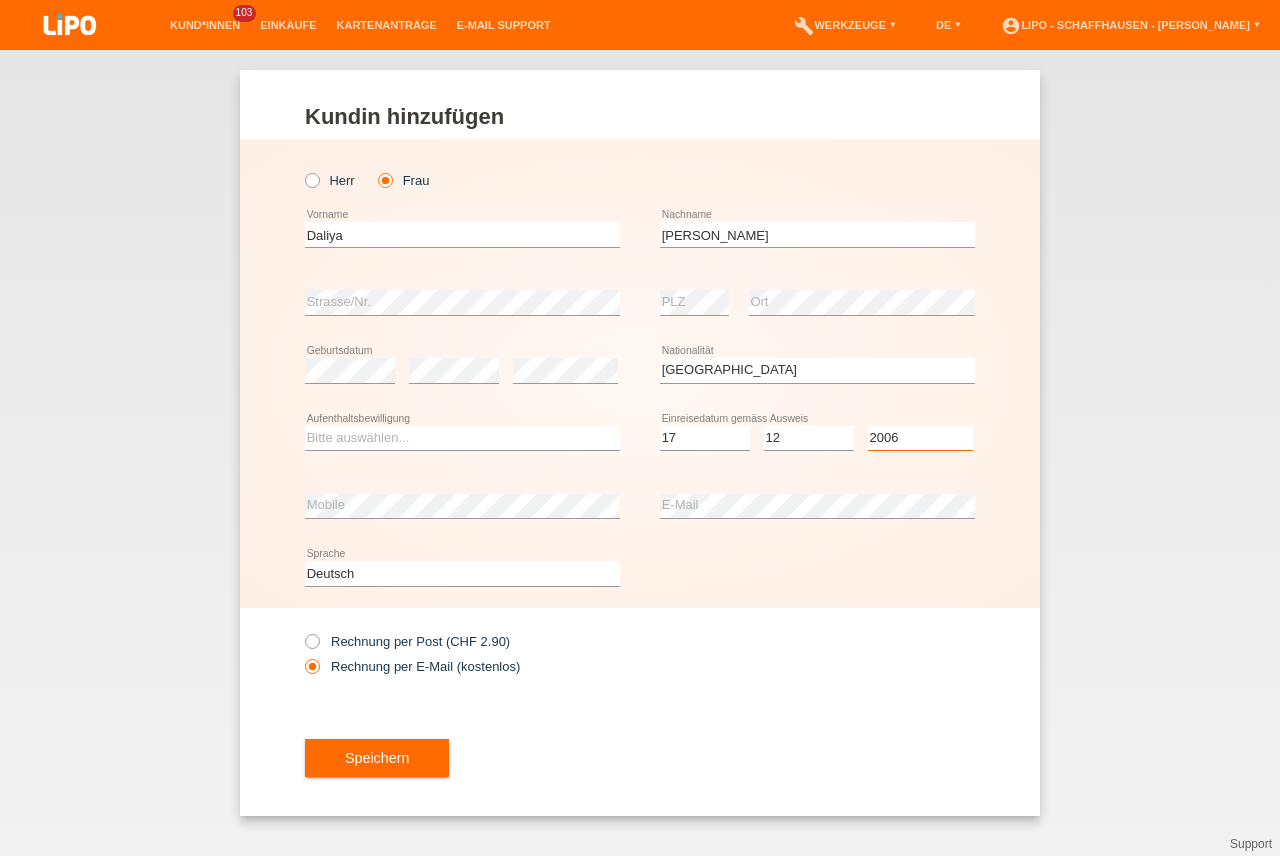 click on "2006" at bounding box center [0, 0] 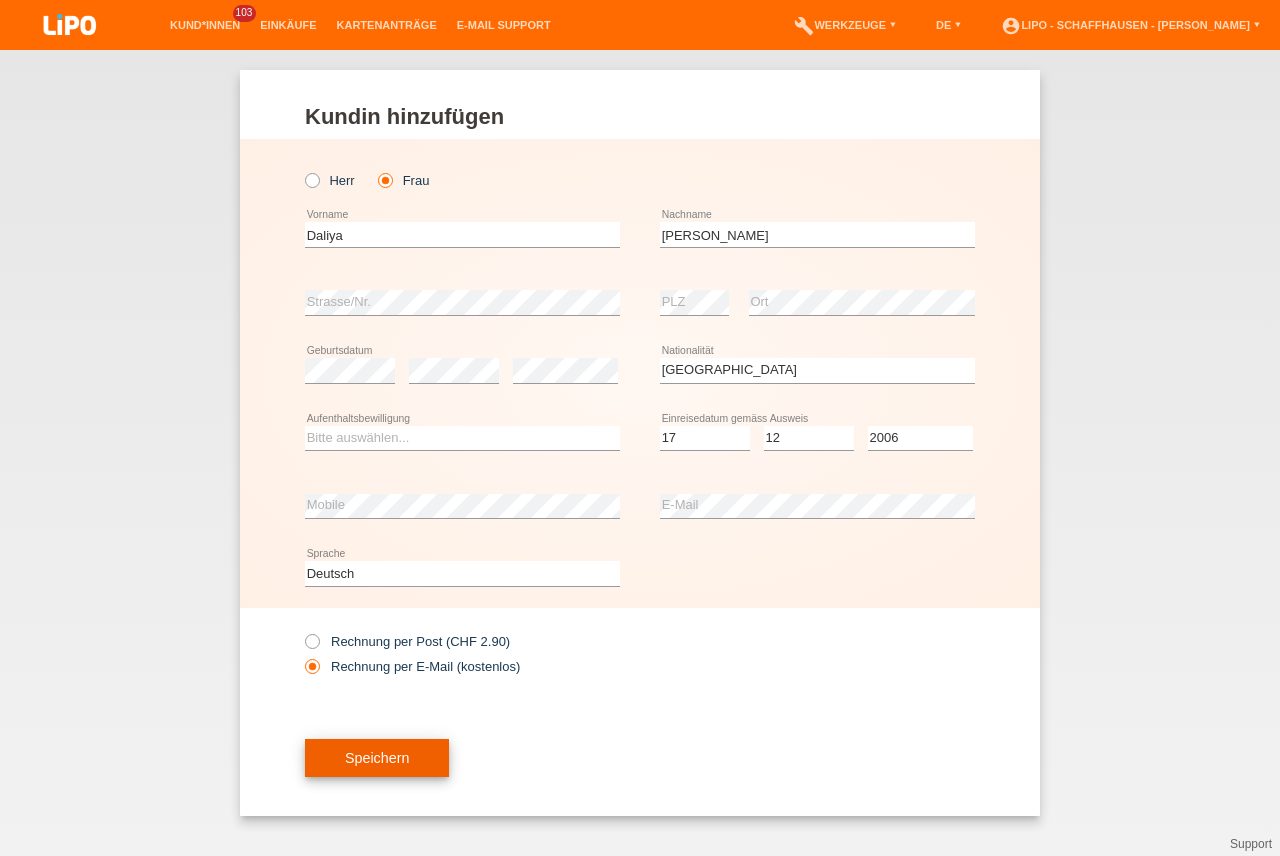 click on "Speichern" at bounding box center (377, 758) 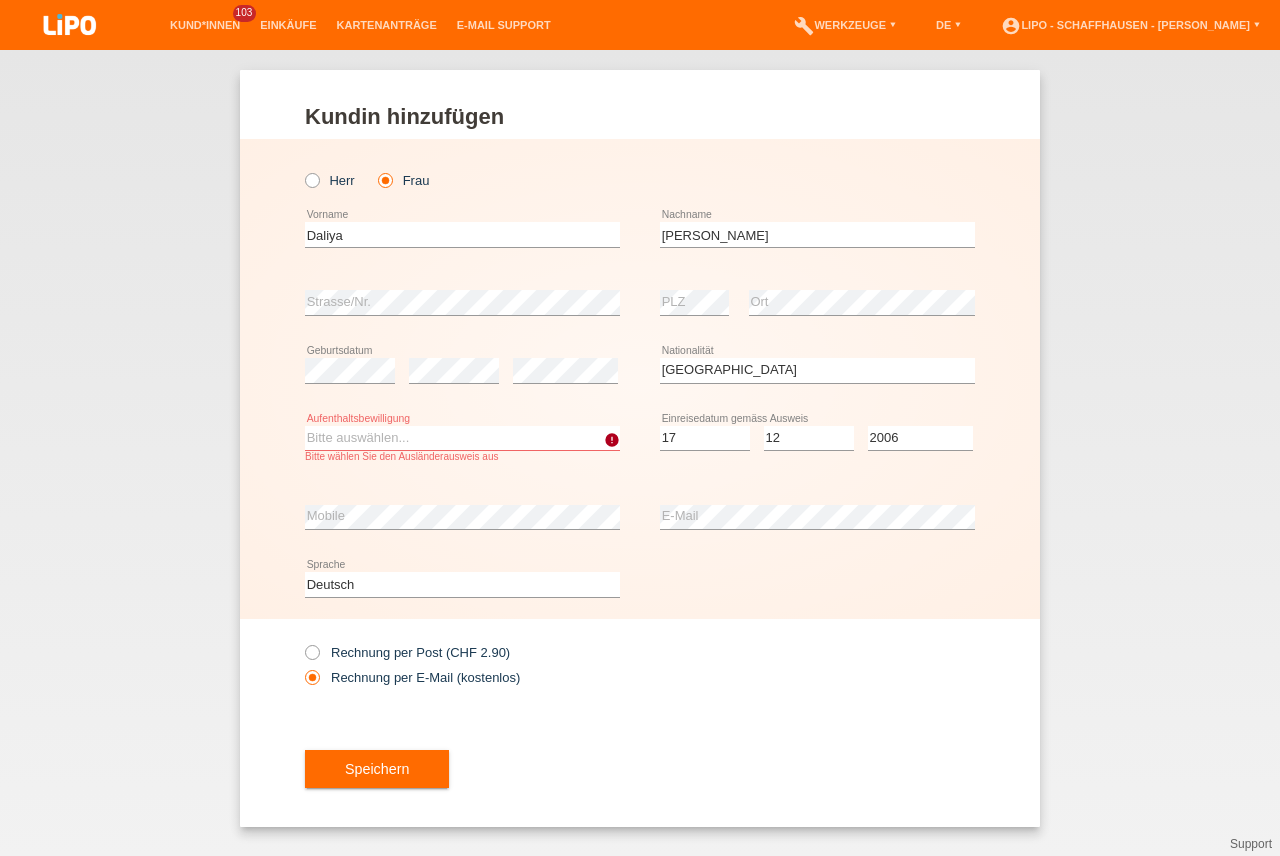 click on "Bitte auswählen...
C
B
B - Flüchtlingsstatus
Andere" at bounding box center [462, 438] 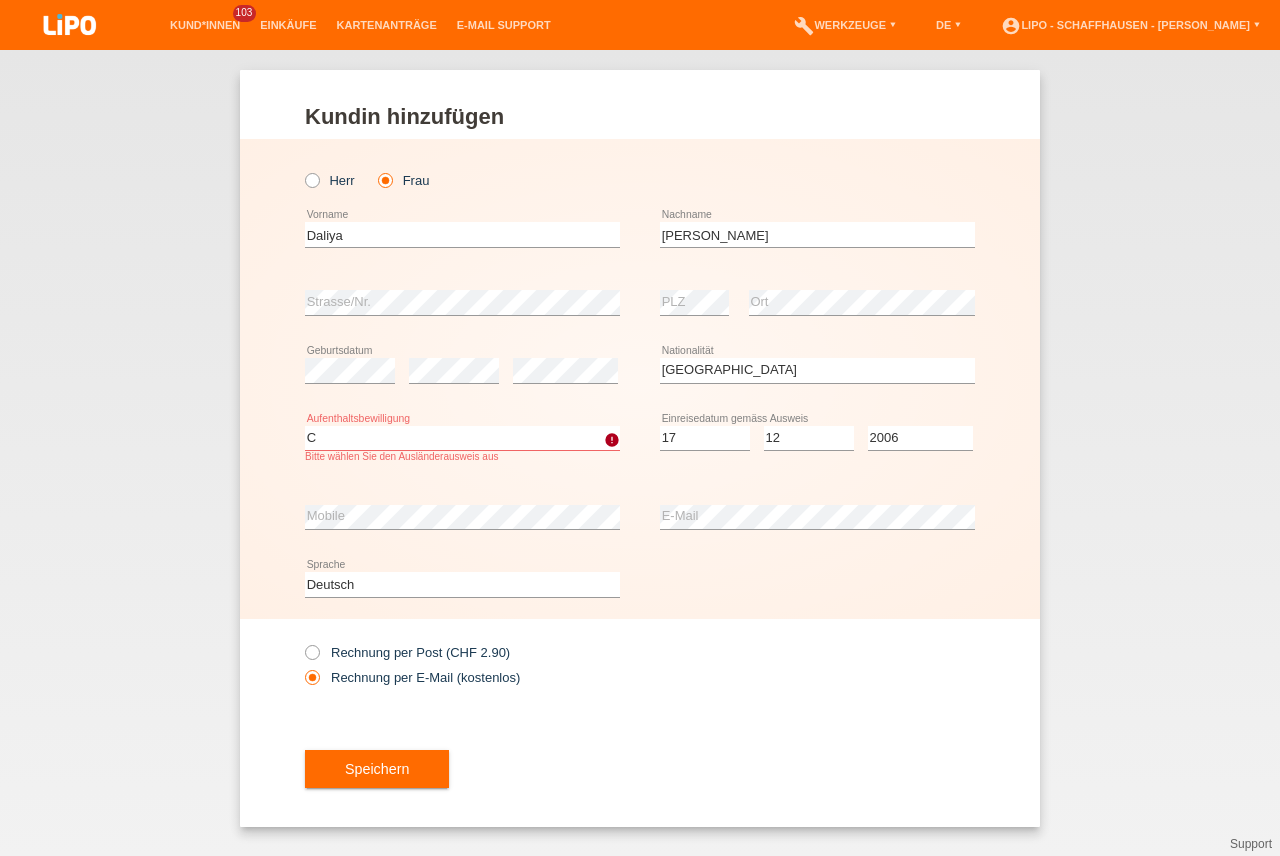click on "C" at bounding box center [0, 0] 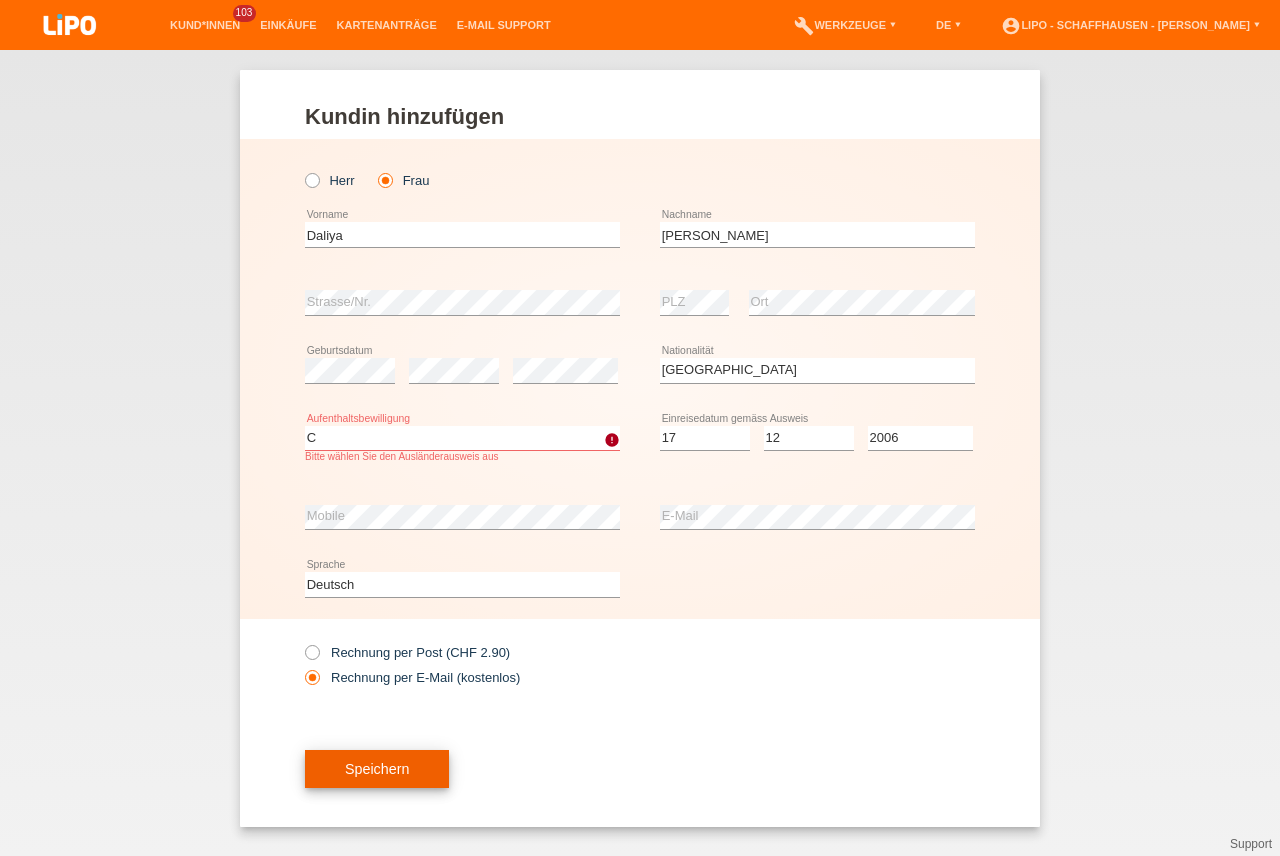 click on "Speichern" at bounding box center [377, 769] 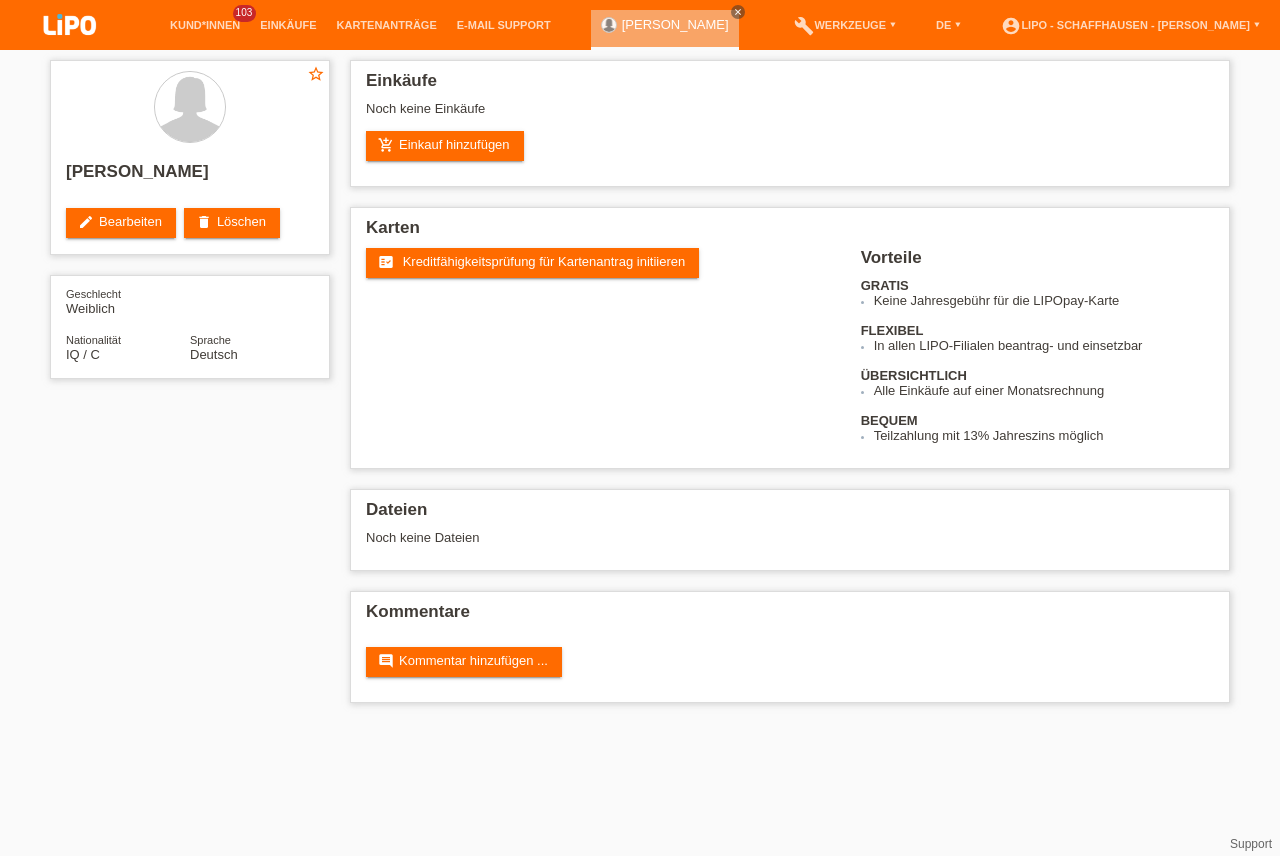 scroll, scrollTop: 0, scrollLeft: 0, axis: both 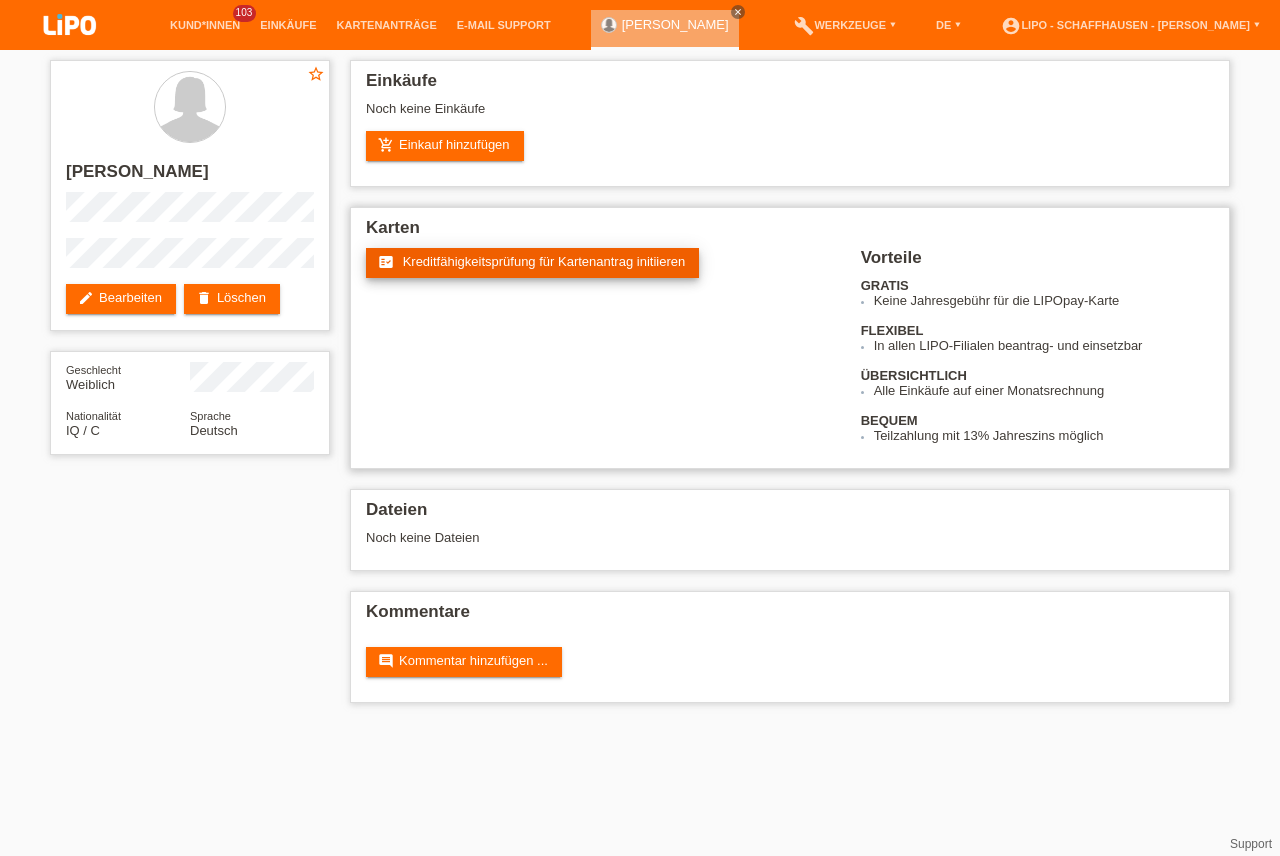 click on "fact_check
Kreditfähigkeitsprüfung für Kartenantrag initiieren" at bounding box center (532, 263) 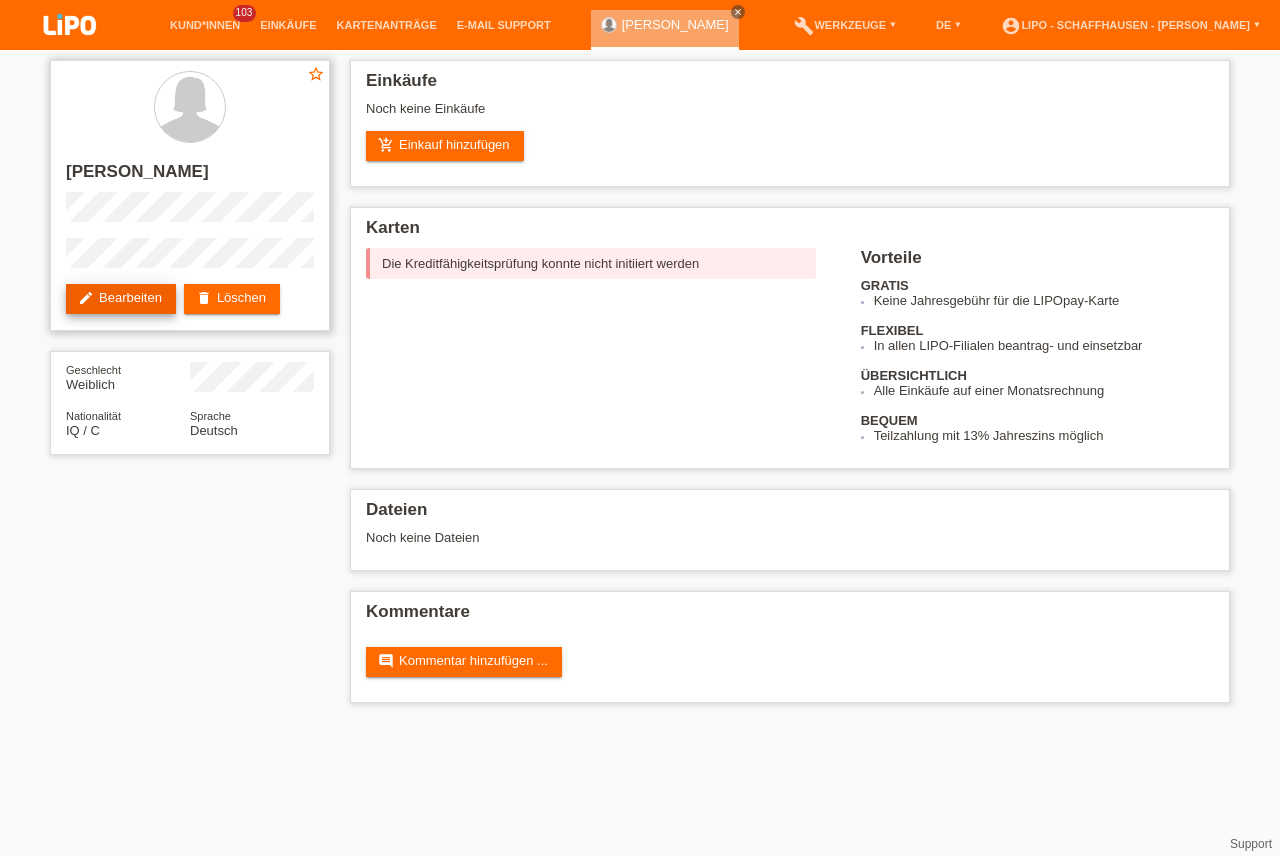 click on "edit  Bearbeiten" at bounding box center (121, 299) 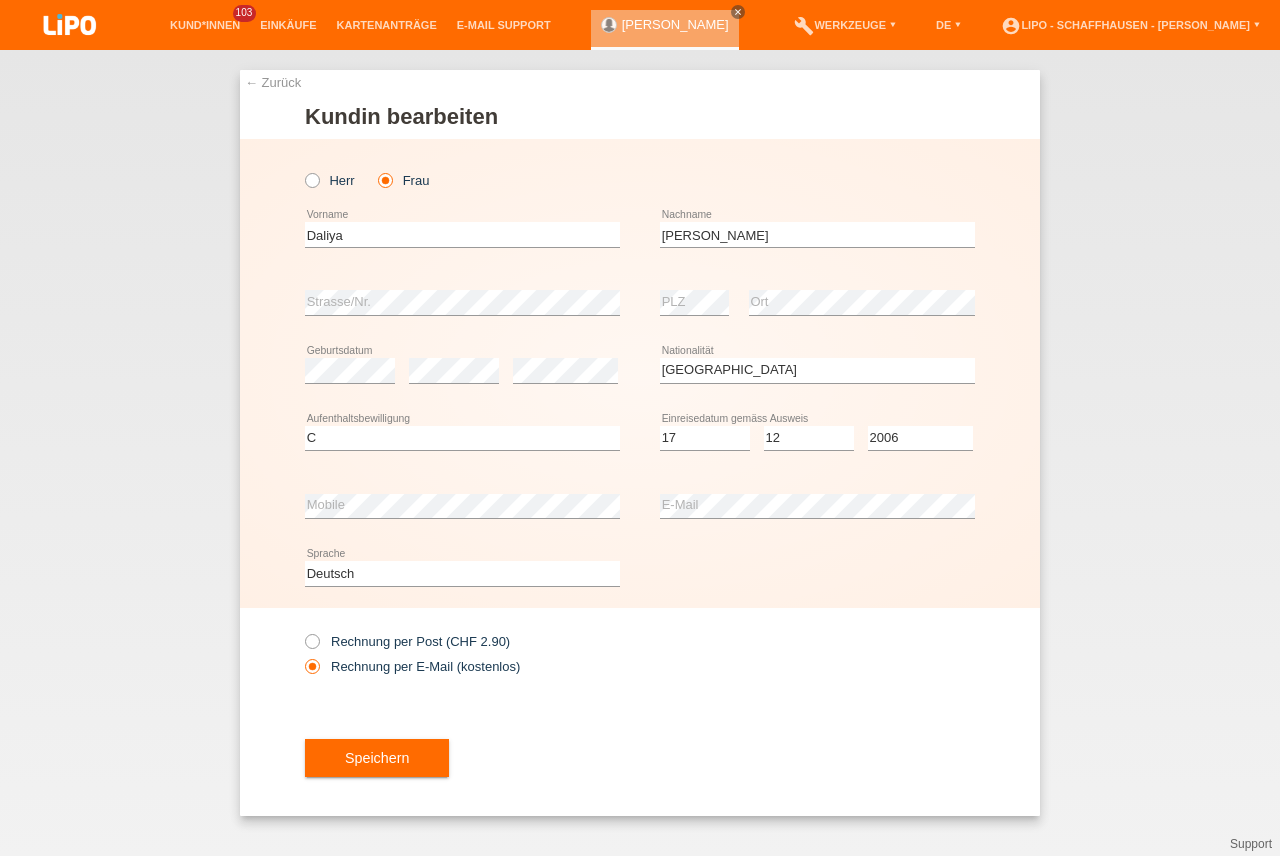 select on "IQ" 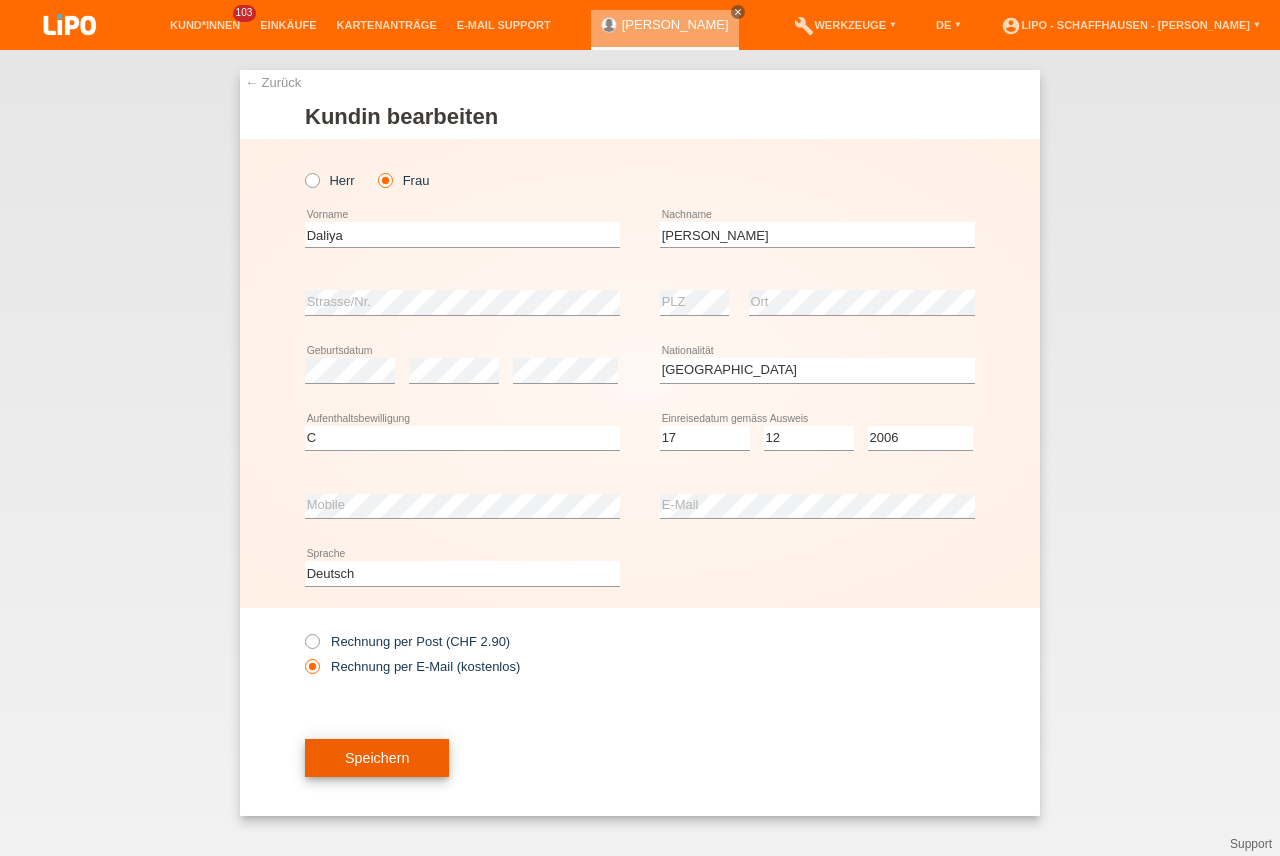 click on "Speichern" at bounding box center [377, 758] 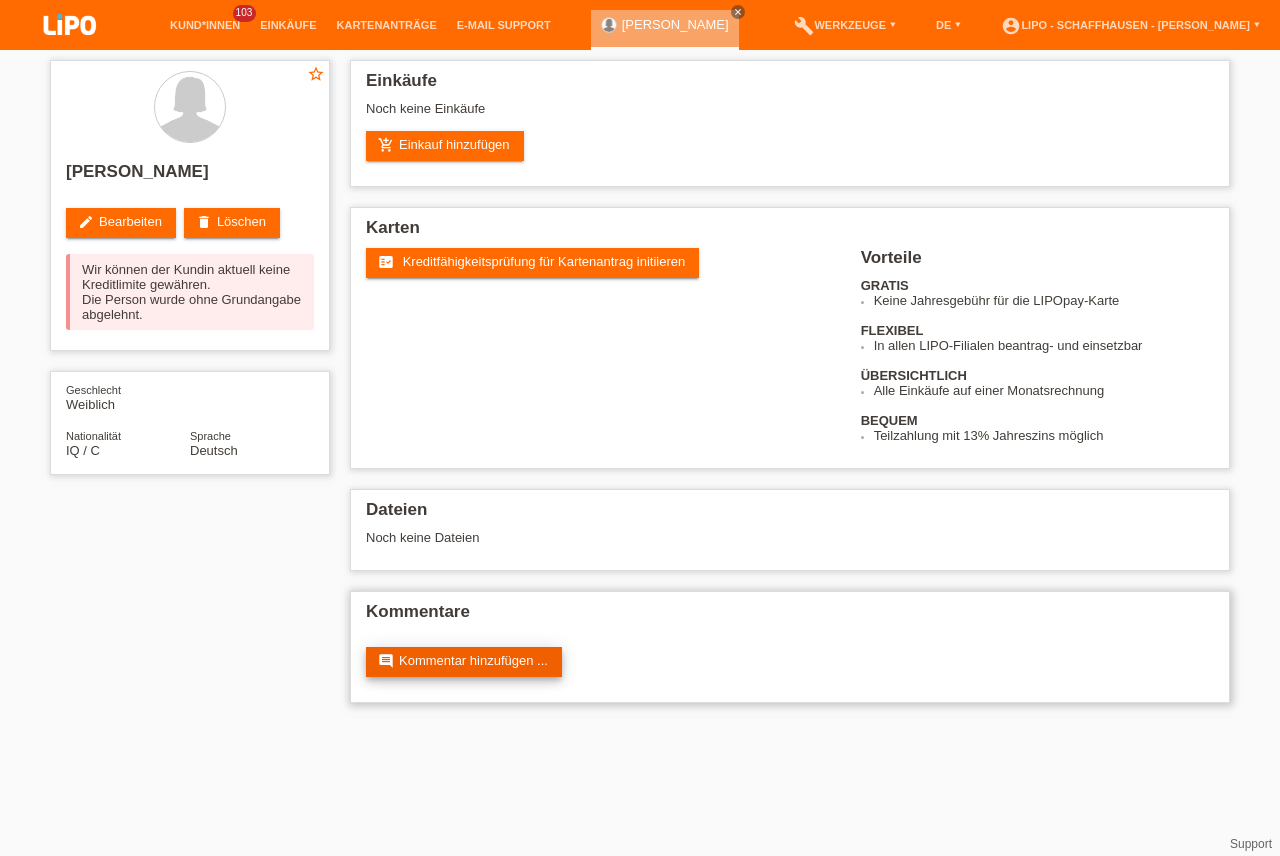 scroll, scrollTop: 0, scrollLeft: 0, axis: both 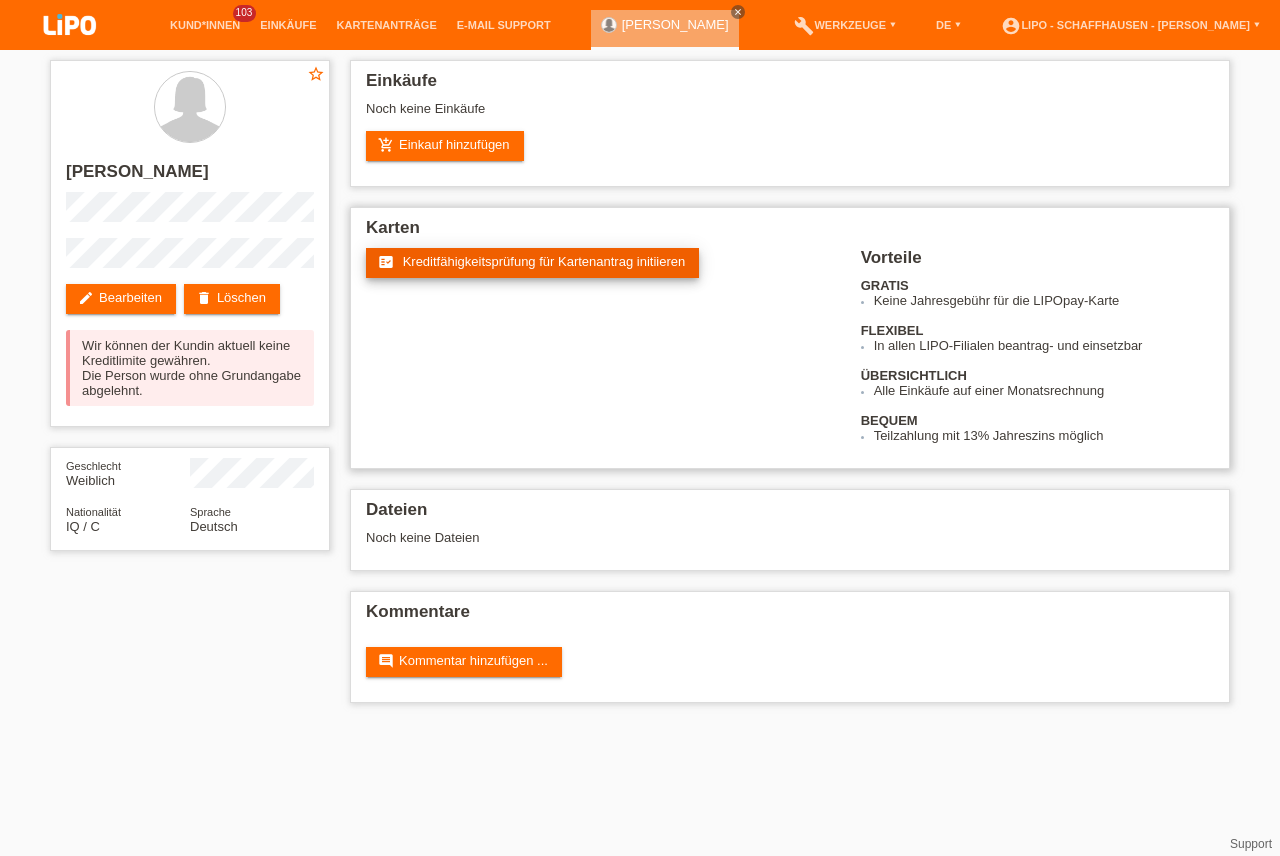 click on "Kreditfähigkeitsprüfung für Kartenantrag initiieren" at bounding box center [544, 261] 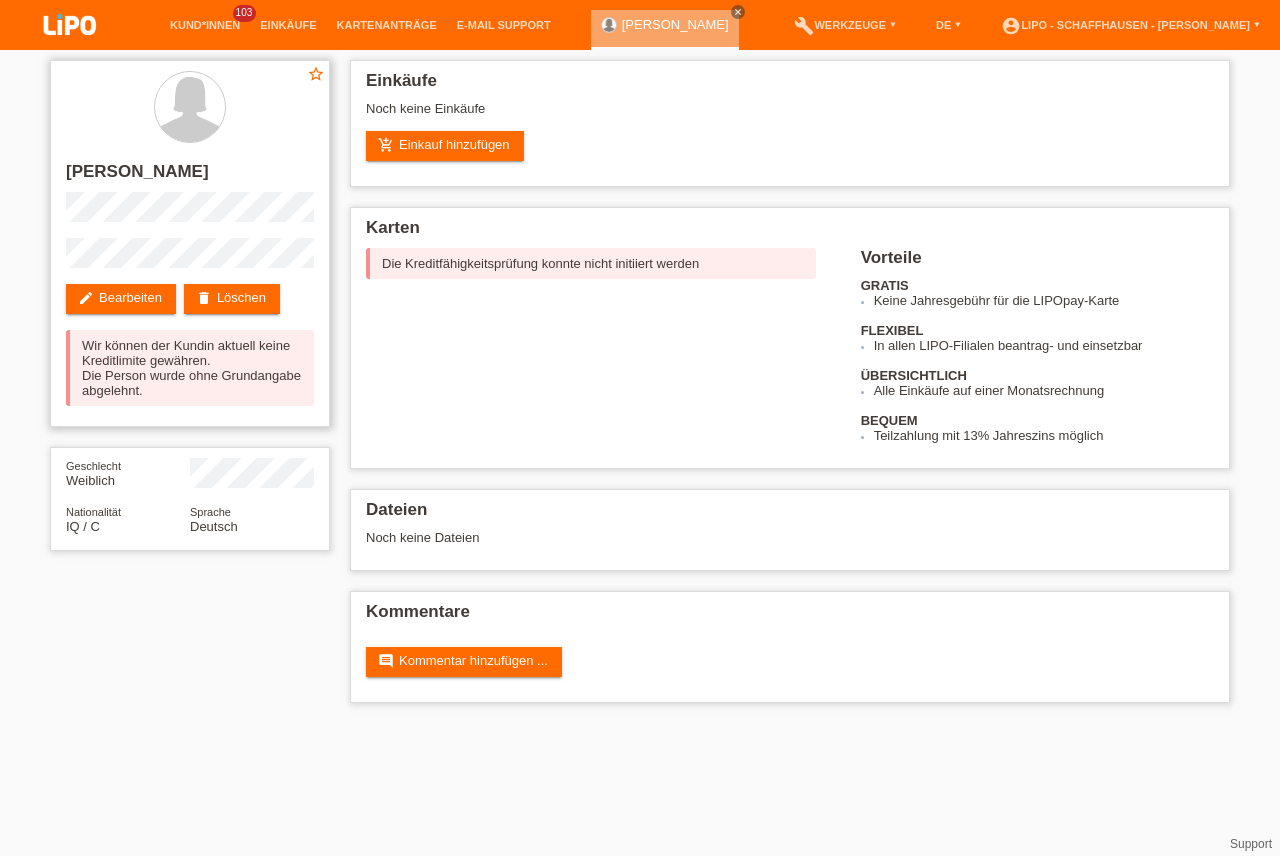 drag, startPoint x: 93, startPoint y: 373, endPoint x: 111, endPoint y: 380, distance: 19.313208 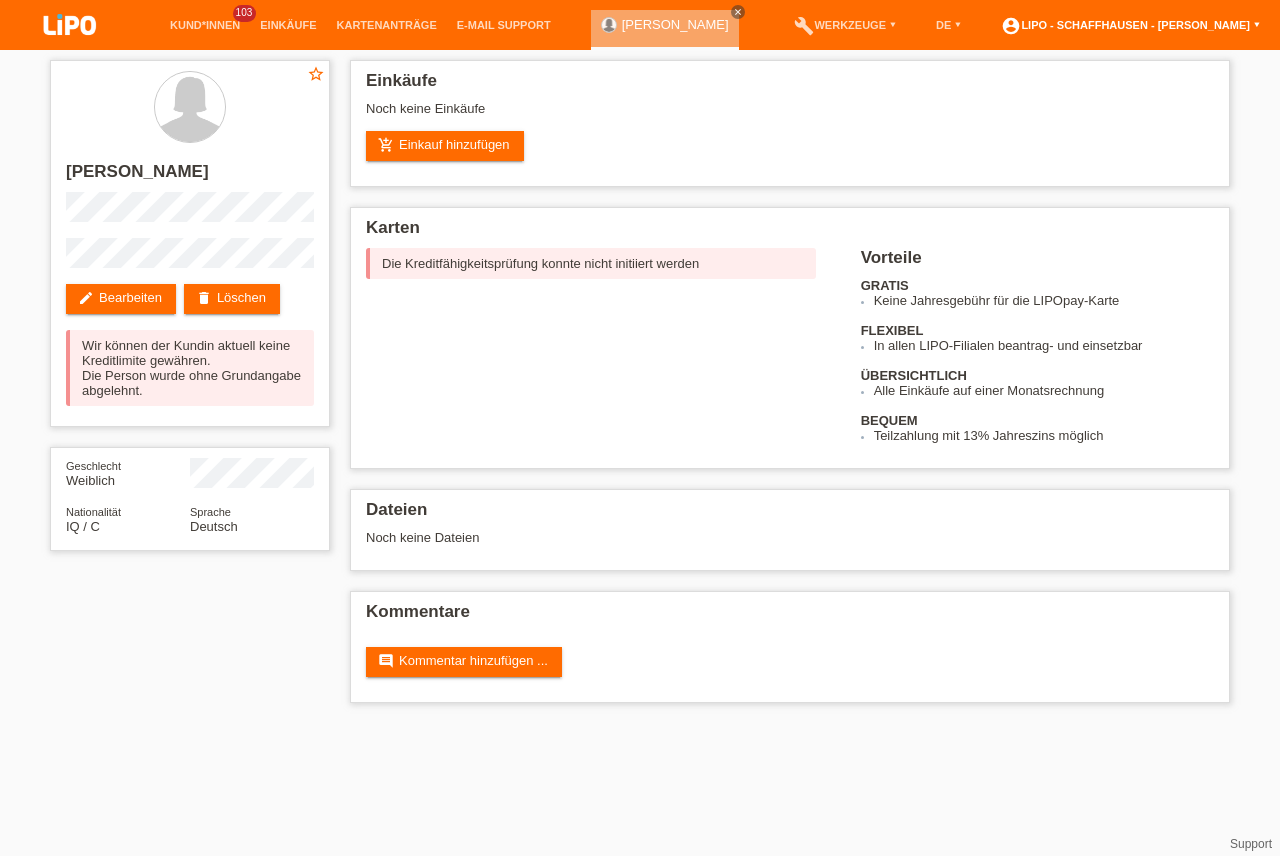 click on "account_circle  LIPO - Schaffhausen - [PERSON_NAME] ▾" at bounding box center (1130, 25) 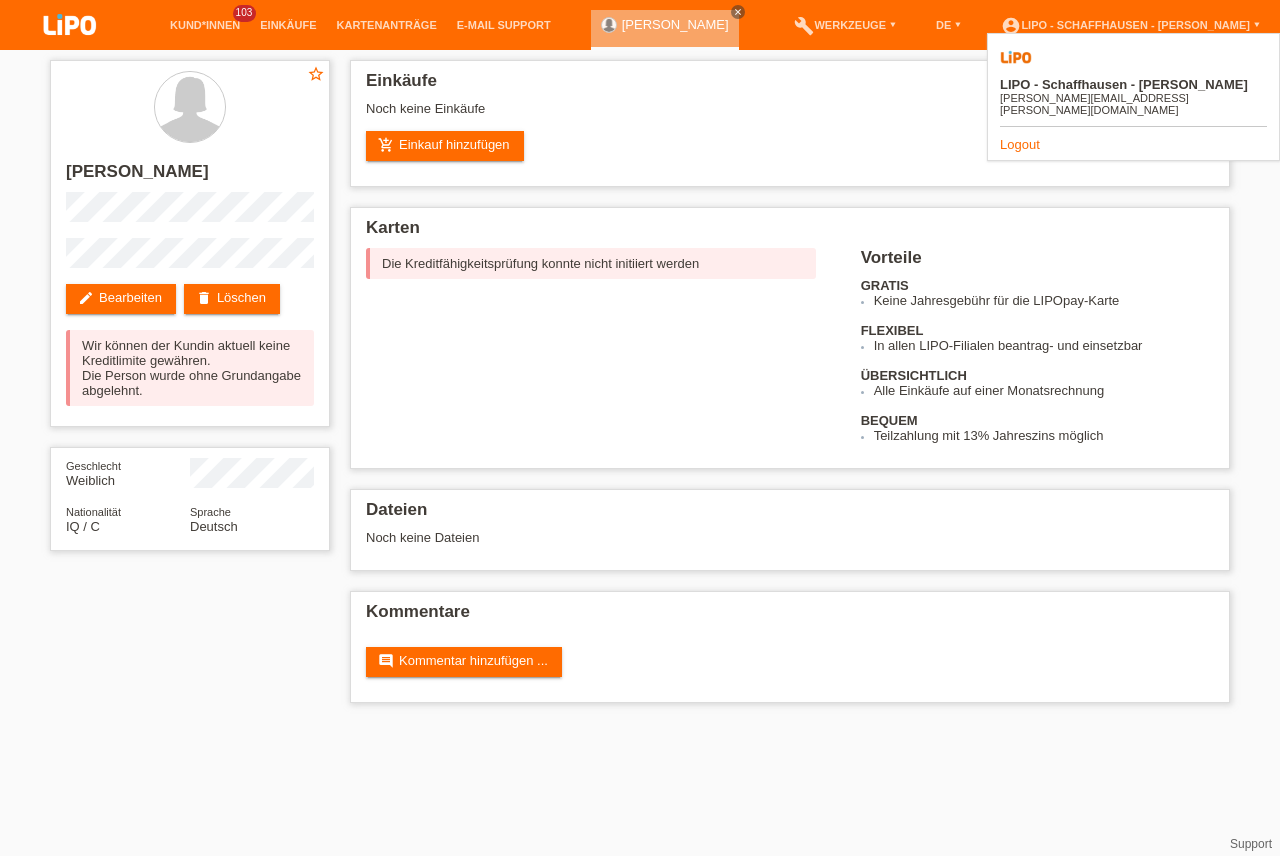 click on "Logout" at bounding box center (1020, 144) 